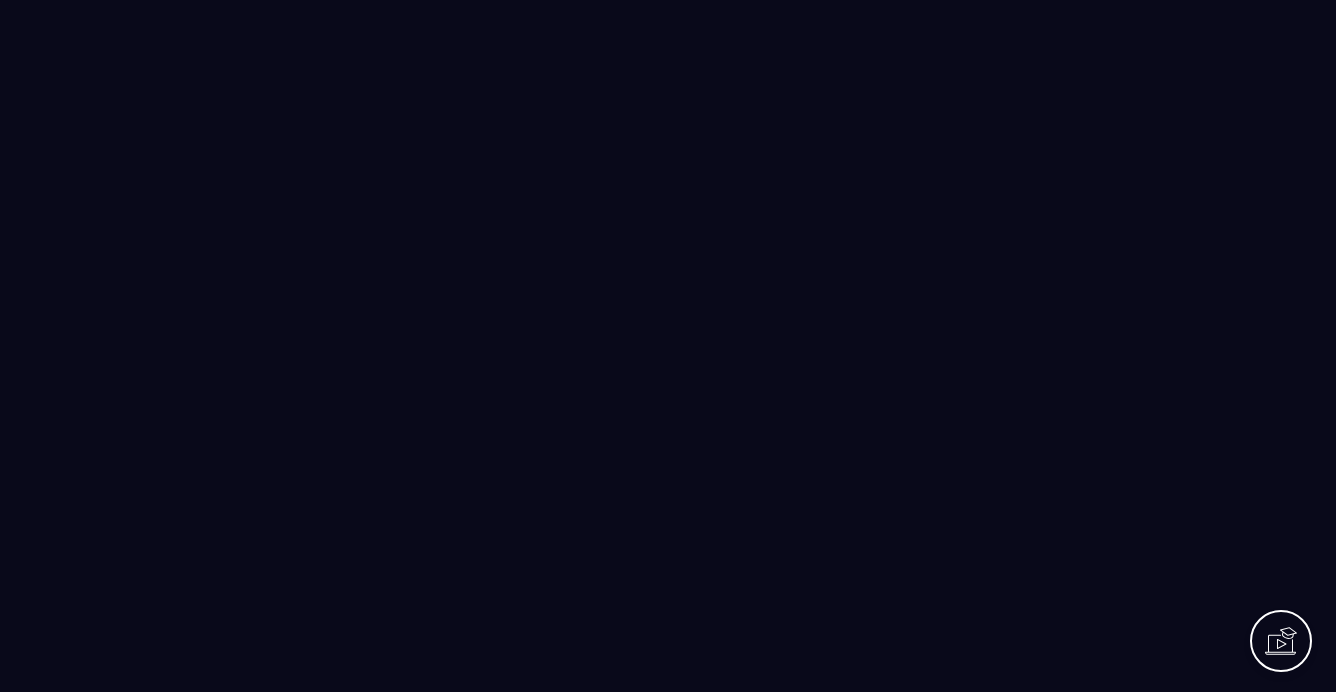 scroll, scrollTop: 0, scrollLeft: 0, axis: both 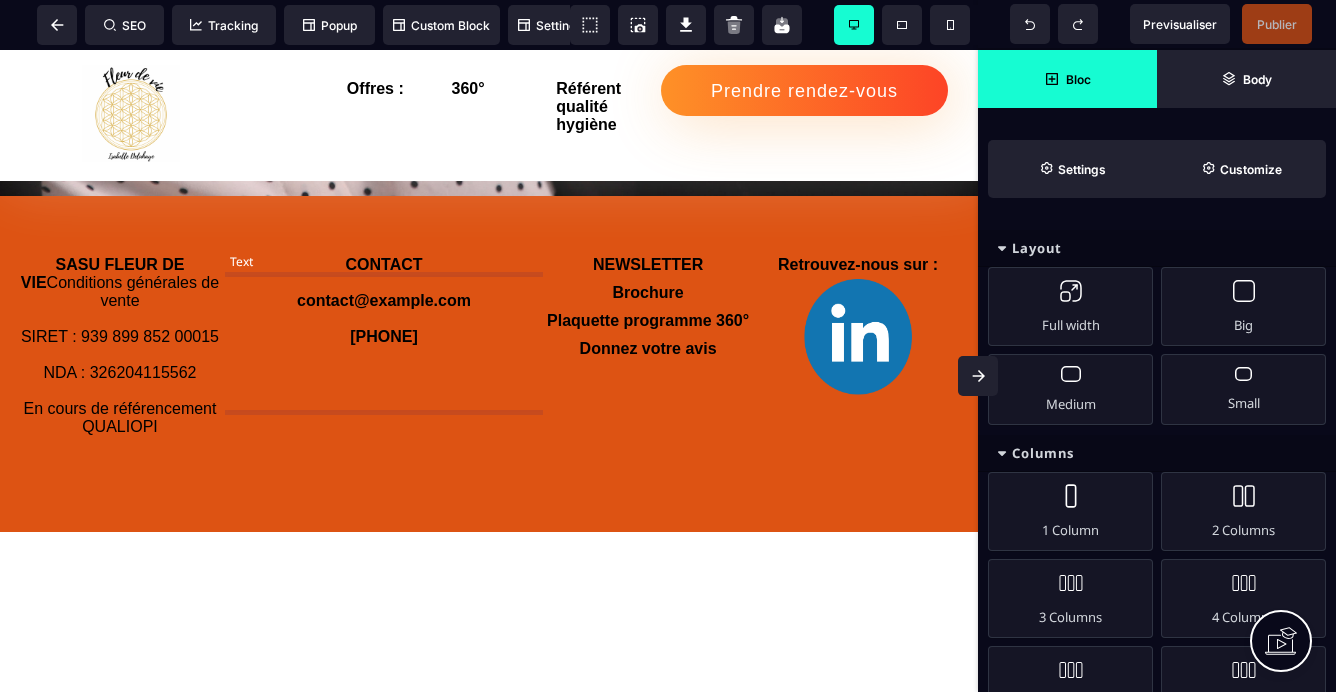 click on "CONTACT
contact@example.com
[PHONE]" at bounding box center [384, 301] 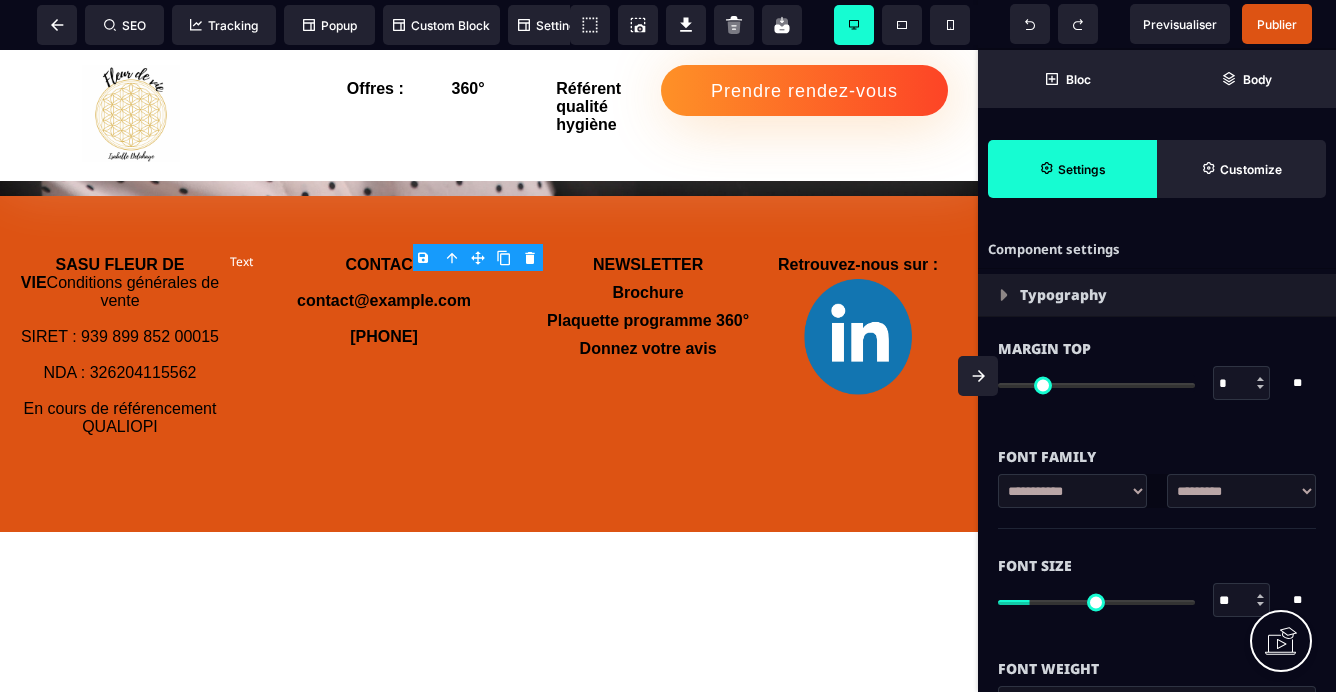 click on "CONTACT
contact@example.com
[PHONE]" at bounding box center (384, 301) 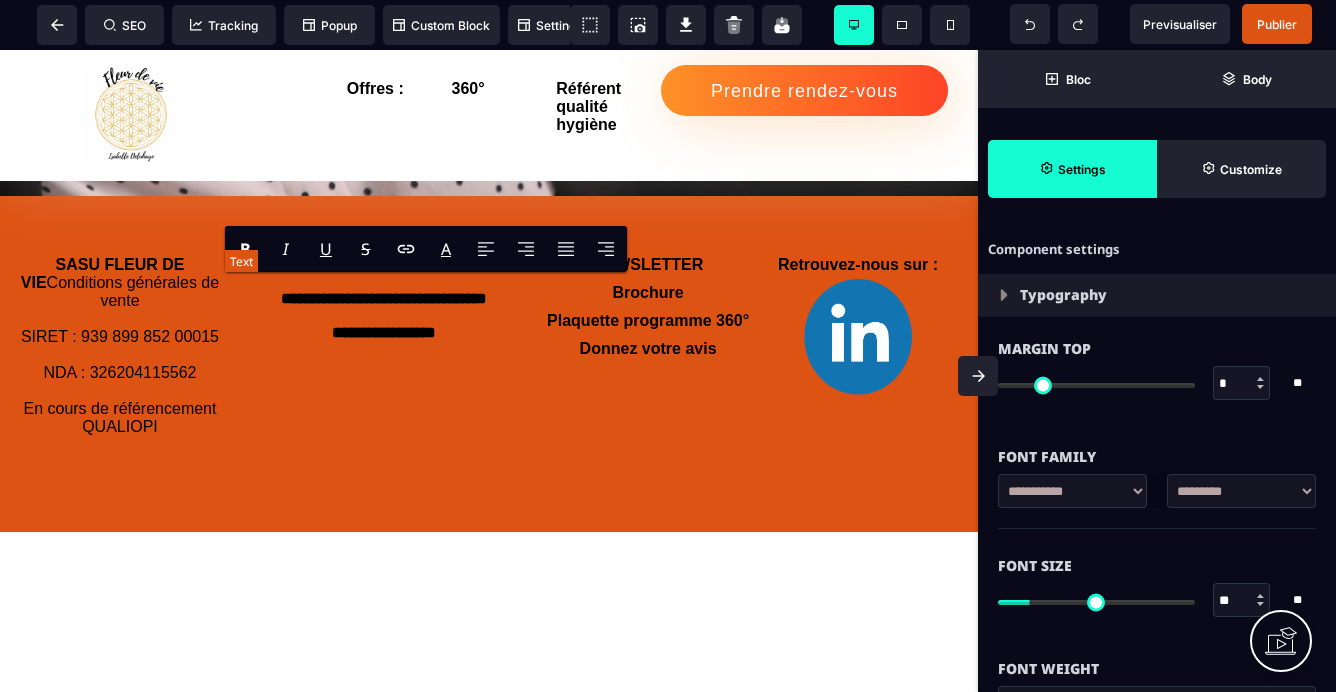 type 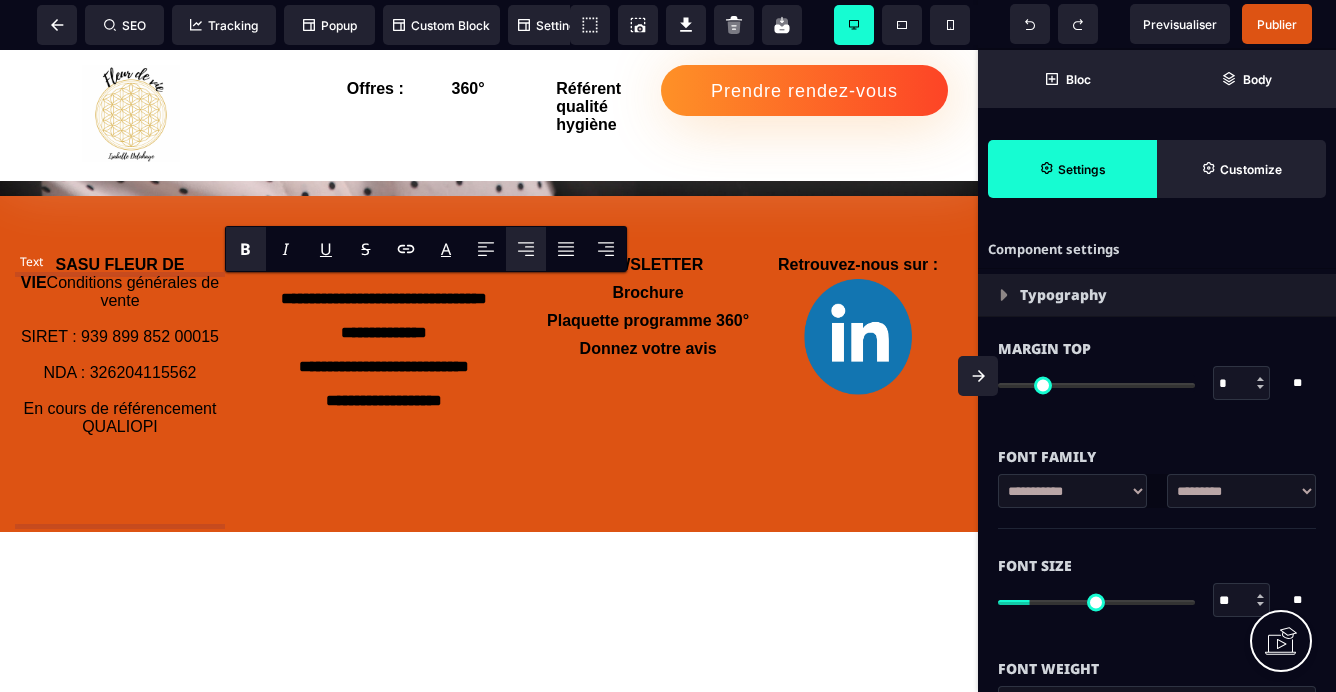 click on "SASU FLEUR DE VIE
Conditions générales de vente SIRET : 939 899 852 00015 NDA : 326204115562 En cours de référencement QUALIOPI" at bounding box center [120, 364] 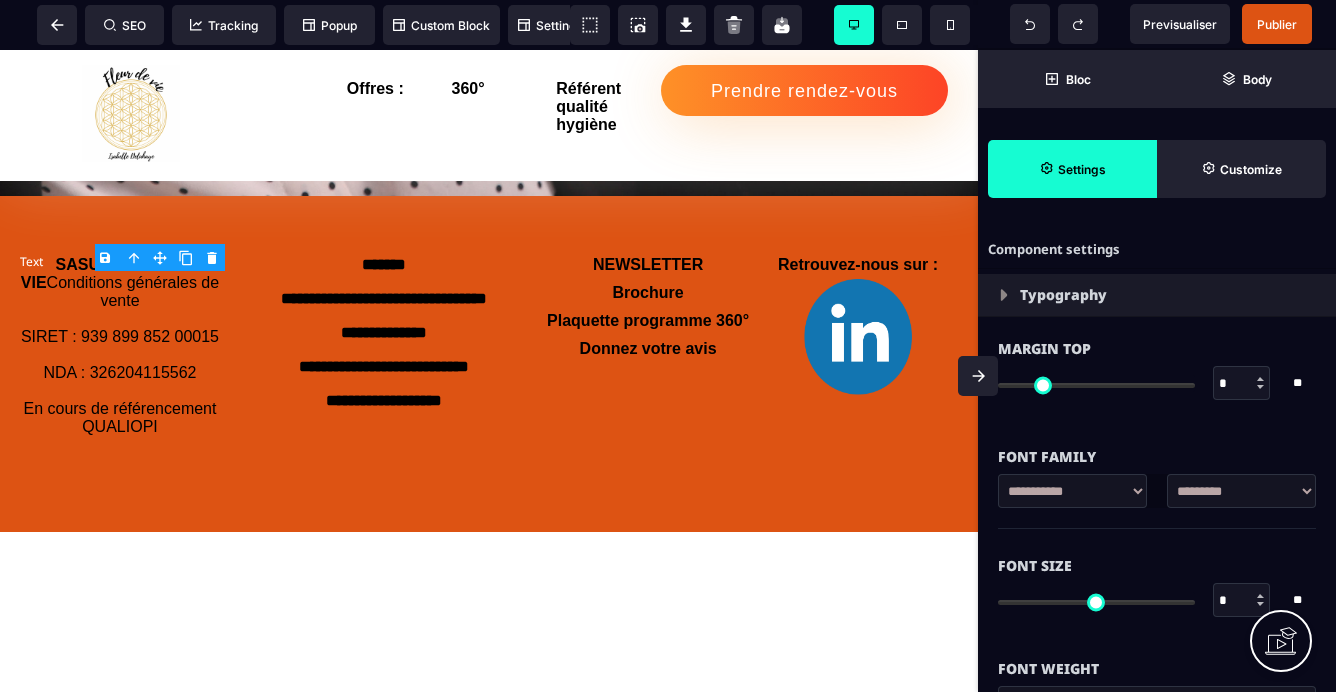 type on "*" 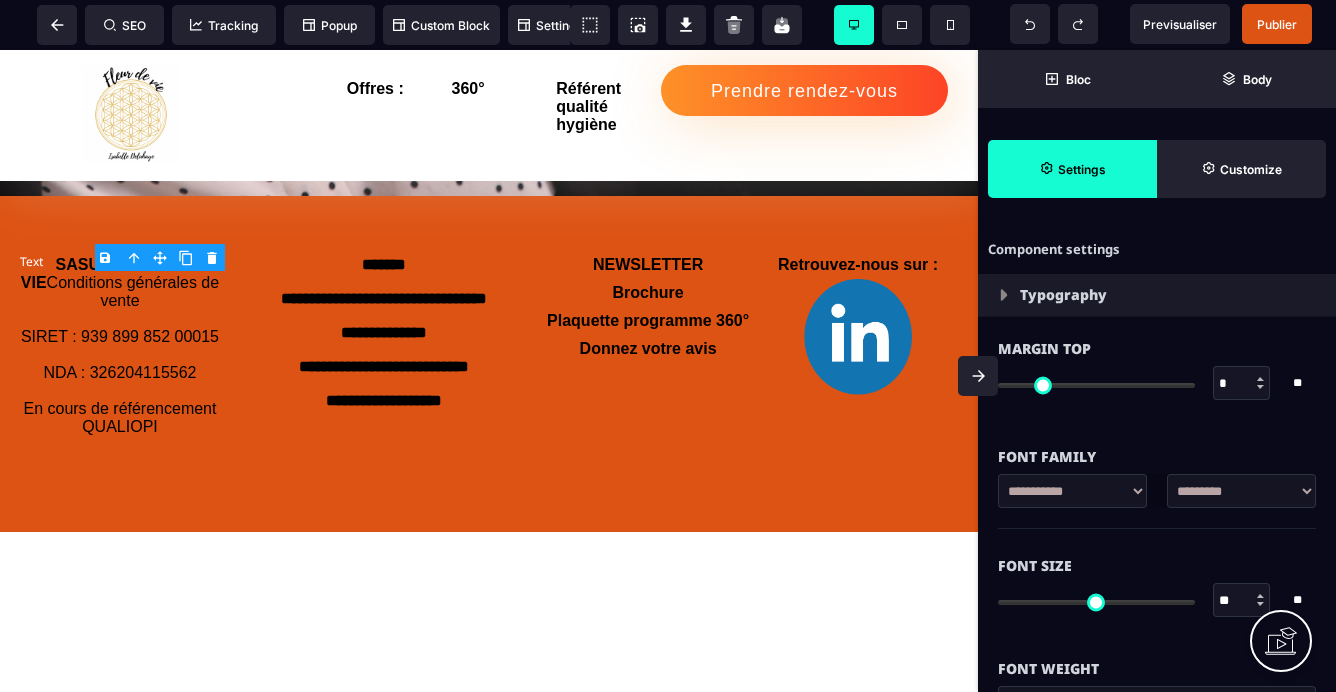 type on "***" 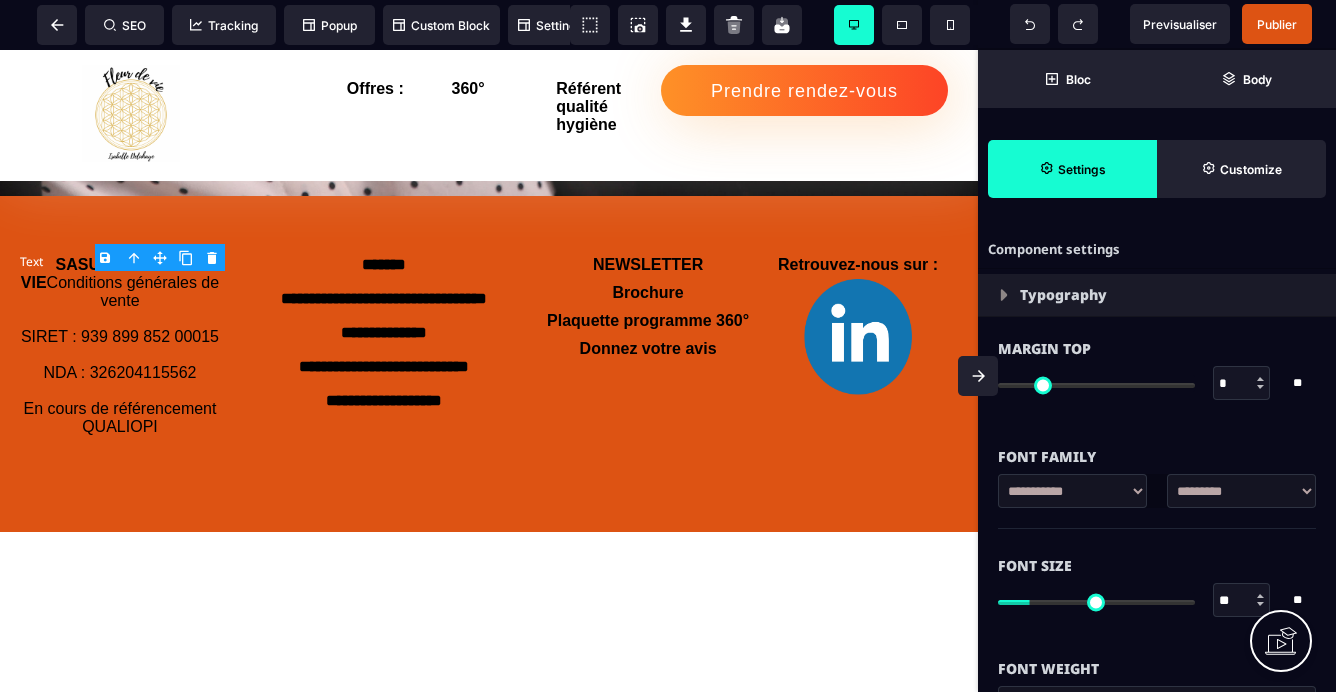 click on "SASU FLEUR DE VIE
Conditions générales de vente SIRET : 939 899 852 00015 NDA : 326204115562 En cours de référencement QUALIOPI" at bounding box center (120, 364) 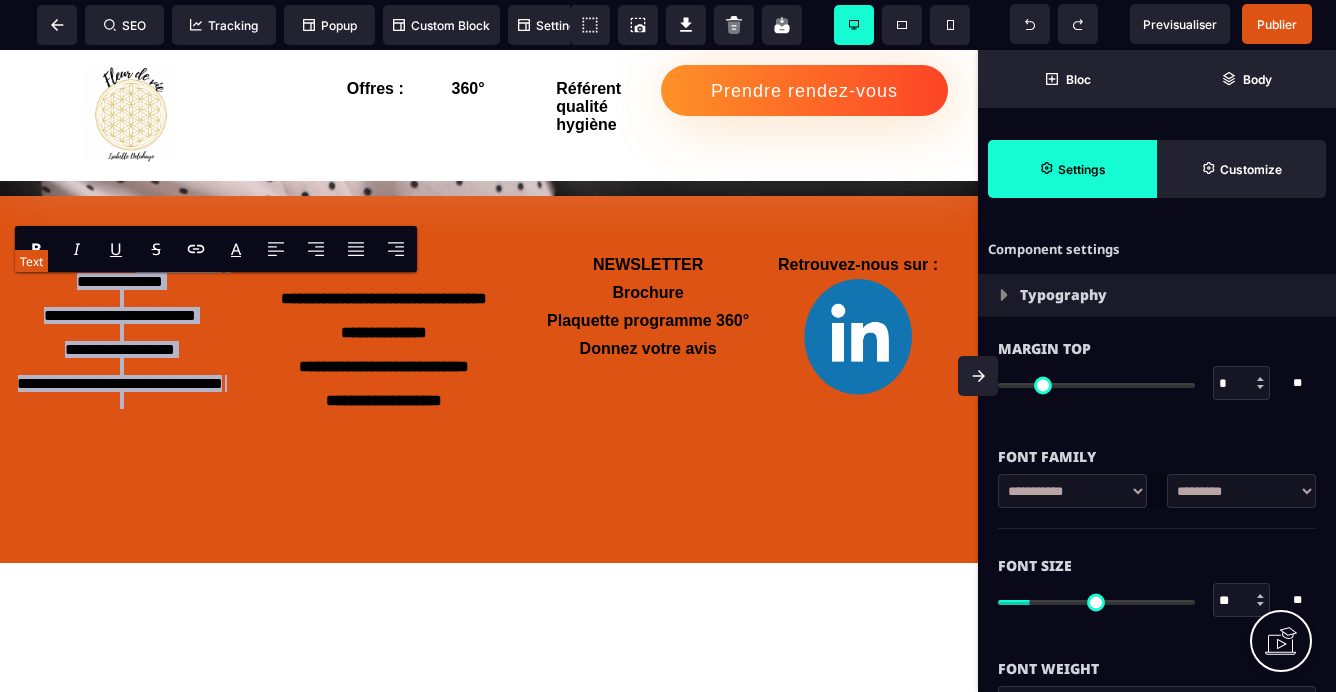 drag, startPoint x: 35, startPoint y: 327, endPoint x: 198, endPoint y: 507, distance: 242.83534 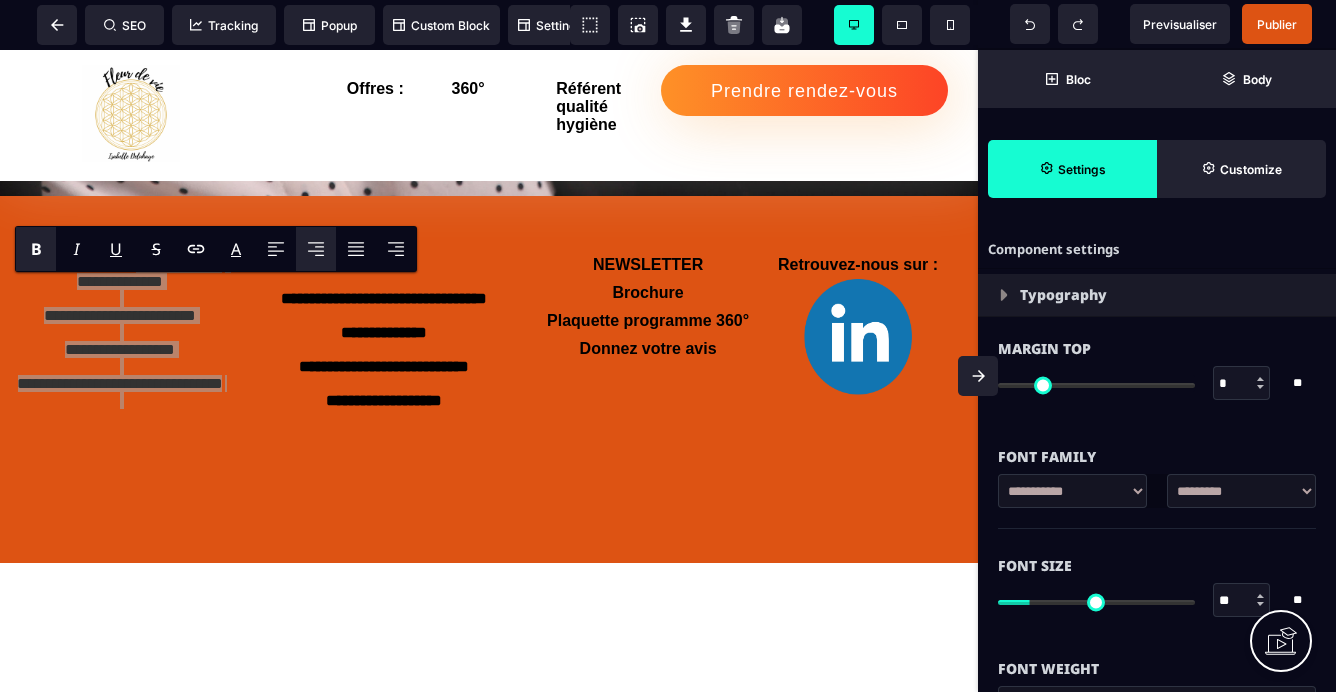 click on "B" at bounding box center (36, 249) 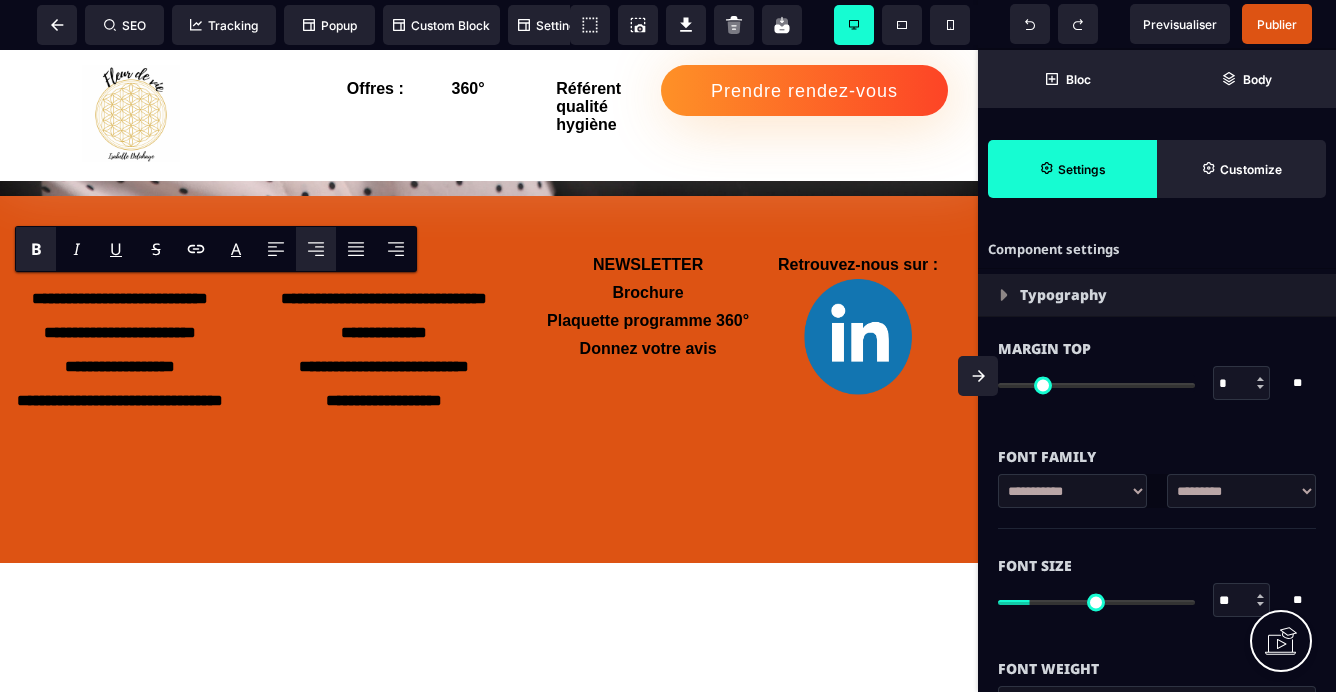 click on "Offres :
360°
Référent qualité hygiène
Prendre rendez-vous COACHING FORMATION CONSEIL
CERTIFICATION
HAS EVALUATION INTERNE MANAGEMENT DE TRANSITION BLOG COACHING INDIVIDUEL  COACHING DE COHESION D'EQUIPE
COACHING D'ORGANISATION
MANAGEMENT DE TRANSITION
ACCOMPAGNEMENT A LA CERTIFICATION HAS pour établissements sanitaires et médico-sociaux Coaching individuel Coaching individuel, gestion du stress et des émotions, leadership, prise de décision stratégique, prise de parole en public, accompagnement à la transition de carrière.    Coaching d'organisation Accompagnement dans les transformations internes en intégrant les dimensions émotionnelles, inconscientes et en révélant la conscience et l’intelligence de l’organisation pour qu’elle conçoive ses propres solutions et optimise sa performance. Coaching de cohésion d'équipe Management de transition   Accompagnement à l'évaluation interne Accompagnement à la certification HAS [LAST] QUI SUIS JE ? Prendez rendez-vous
Brochure" at bounding box center (489, -1162) 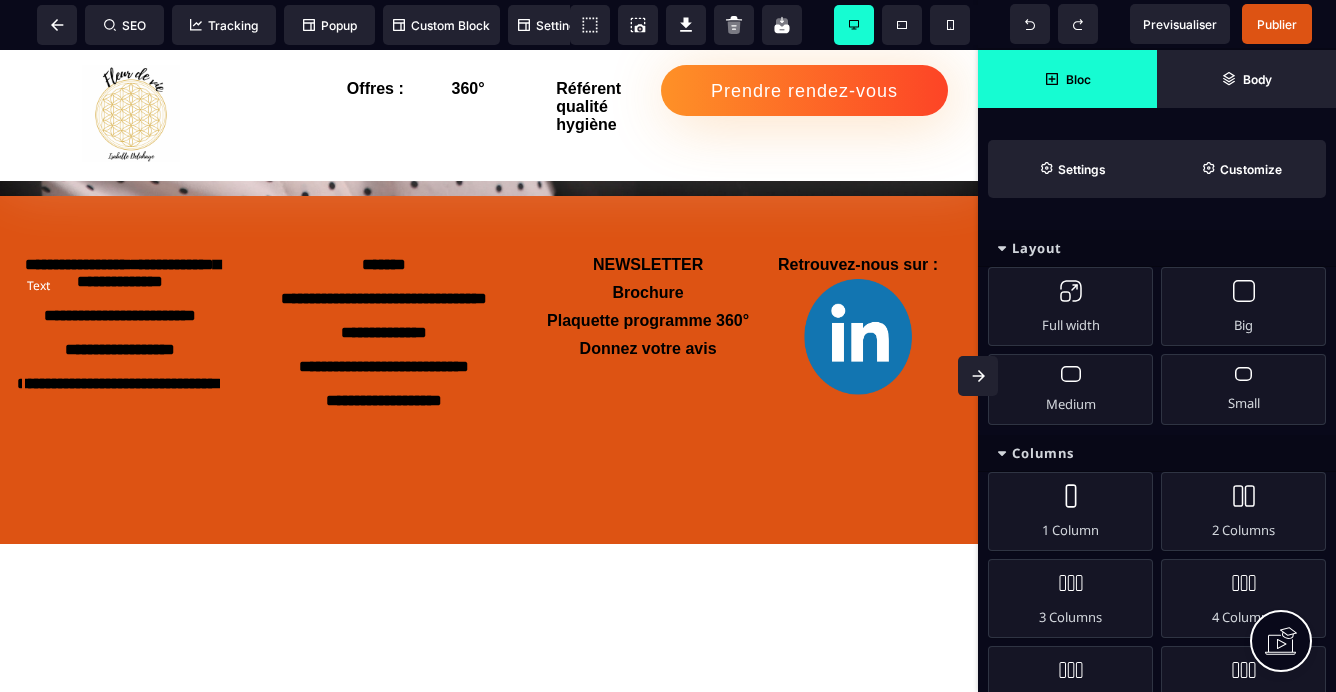 click on "**********" at bounding box center [120, 324] 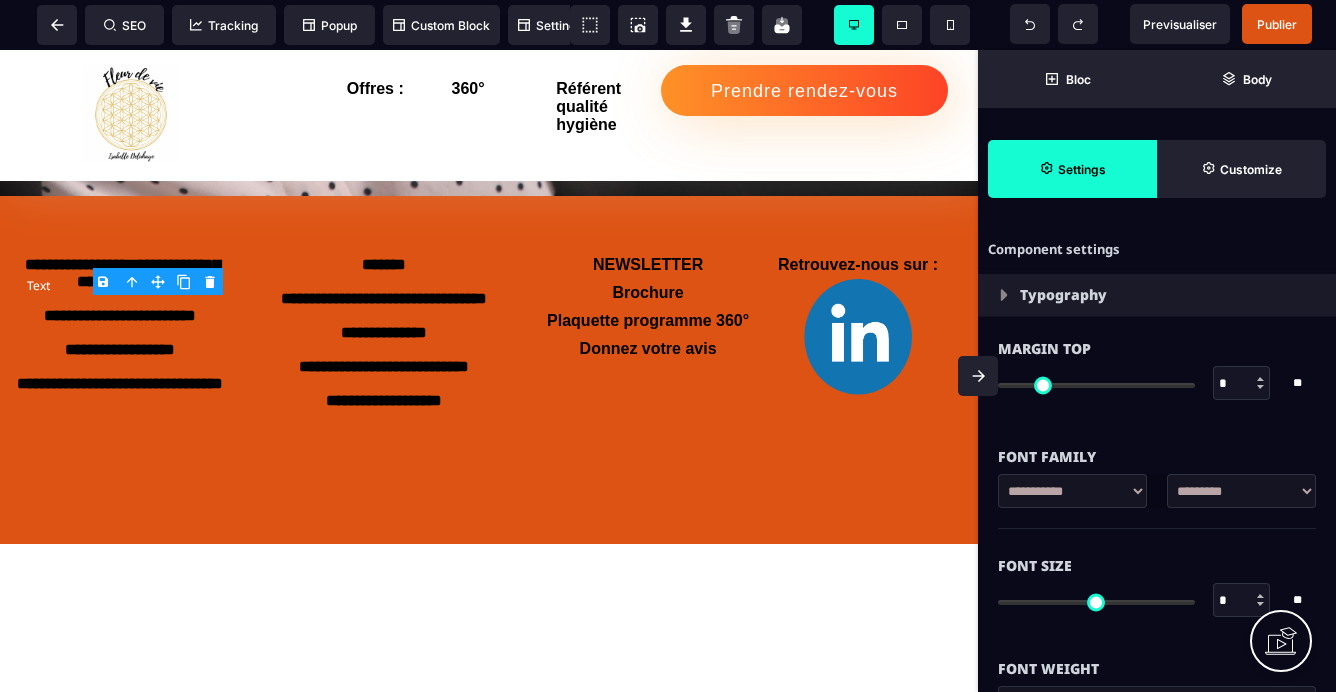 type on "*" 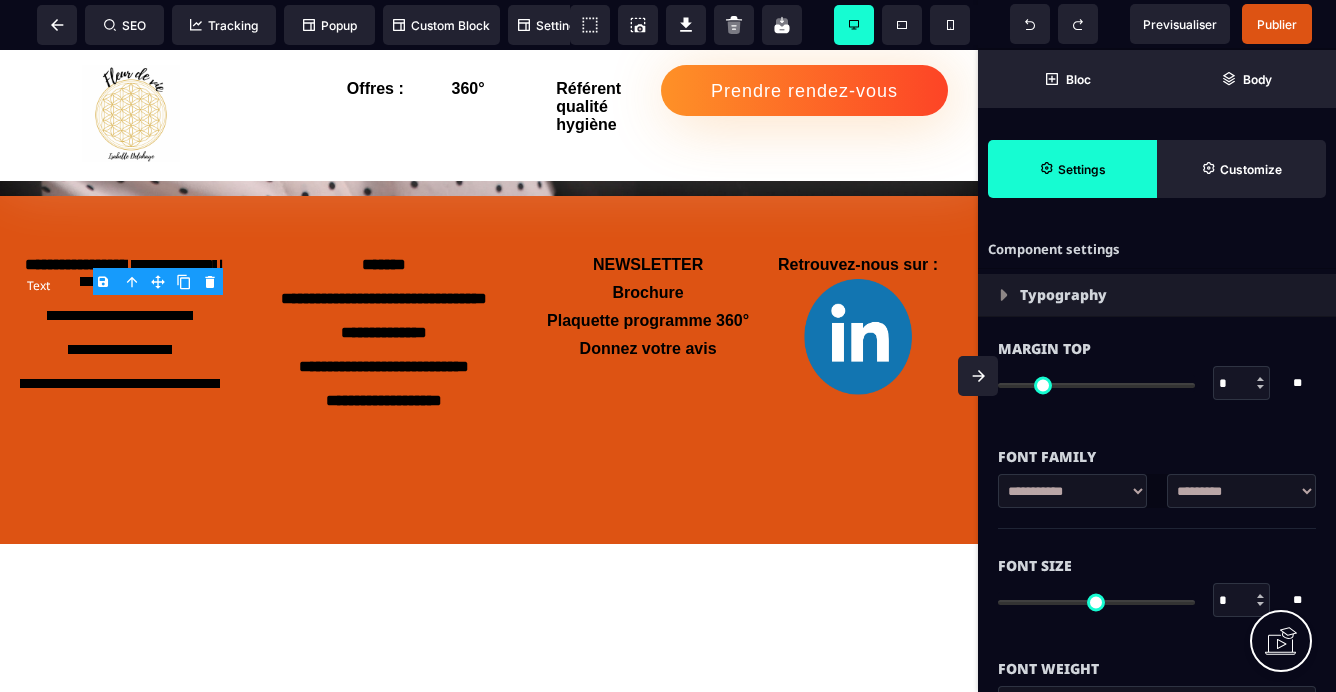 click on "**********" at bounding box center (120, 324) 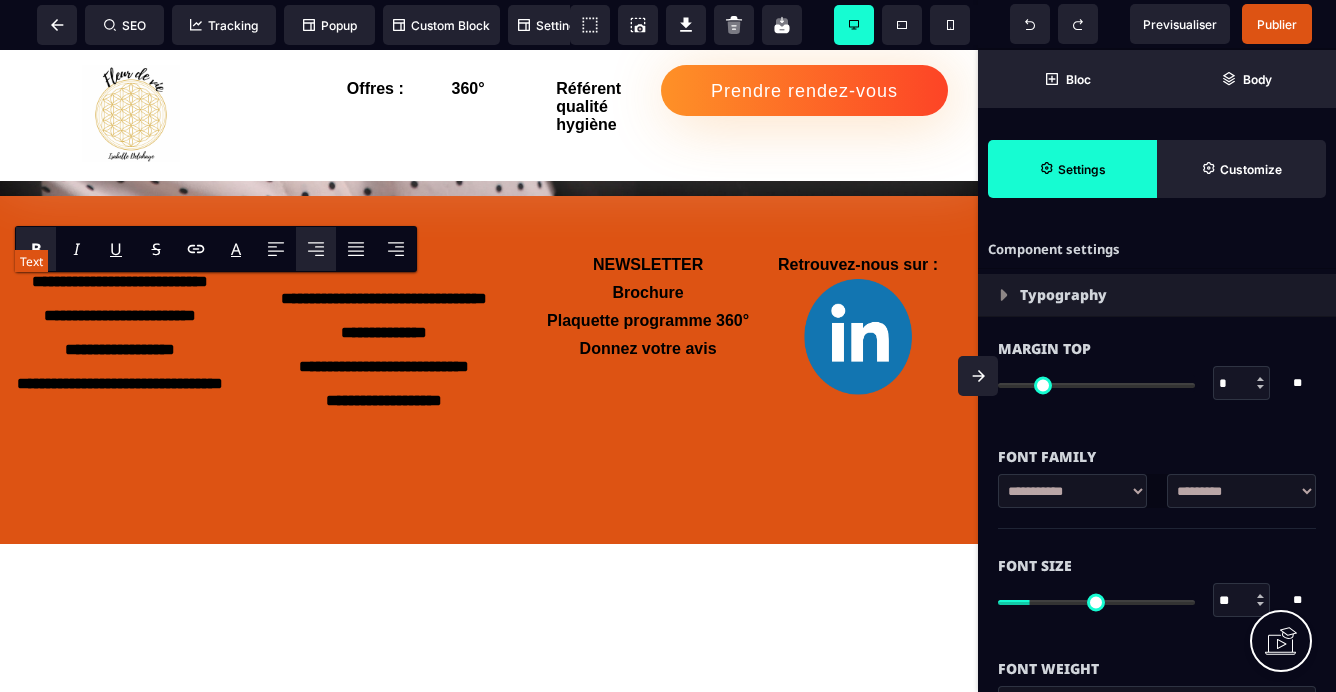 click on "**********" at bounding box center (120, 370) 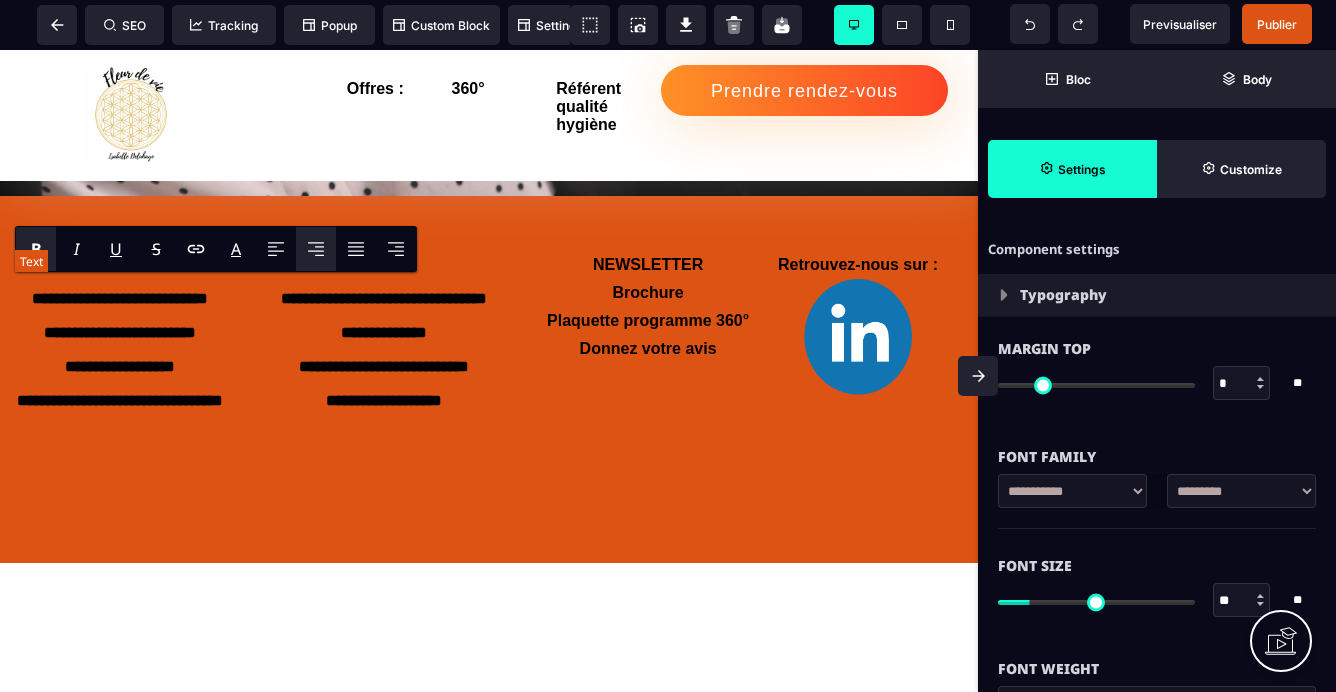 click on "**********" at bounding box center (120, 379) 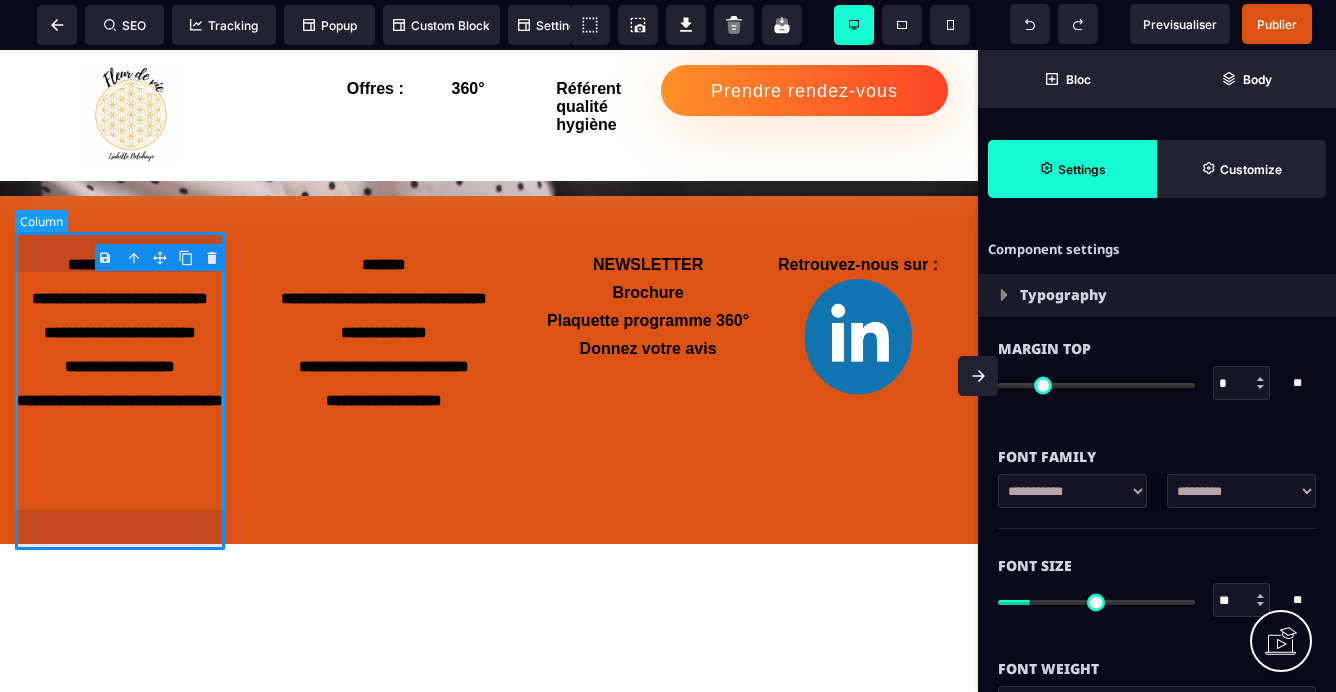 click on "**********" at bounding box center (120, 370) 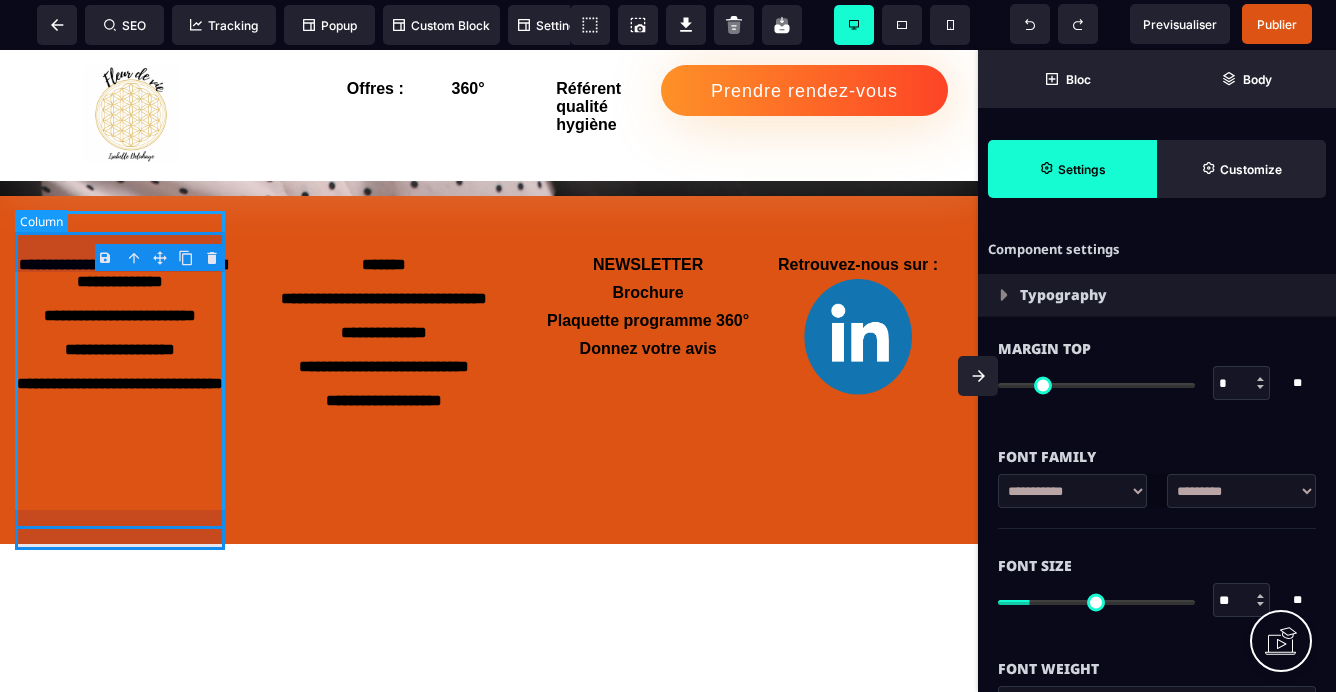 select on "**" 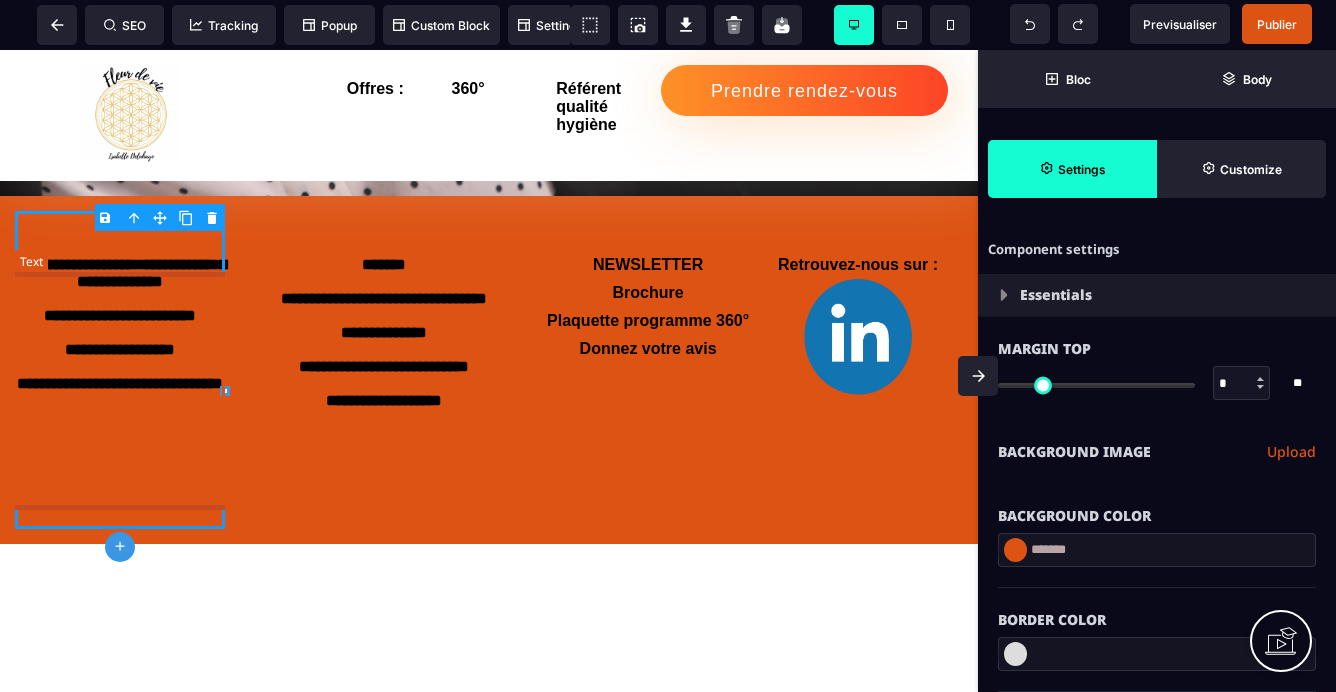 click on "**********" at bounding box center [120, 370] 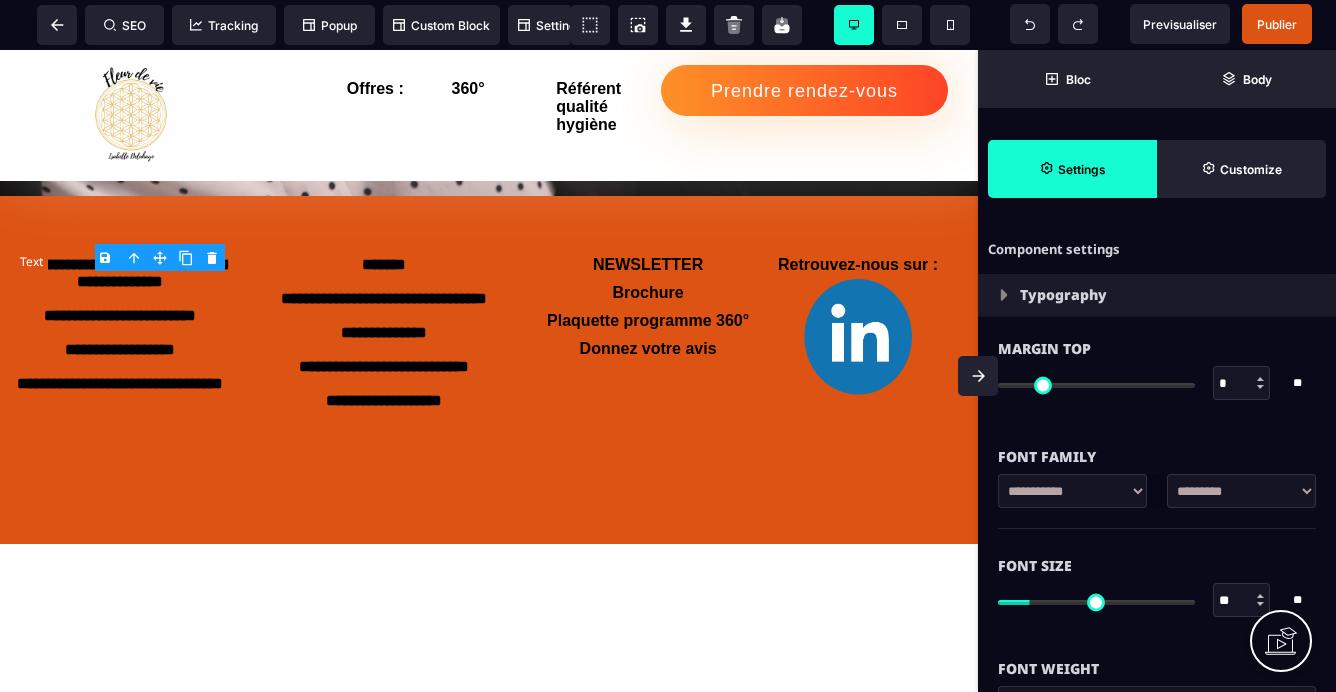 click on "**********" at bounding box center (120, 370) 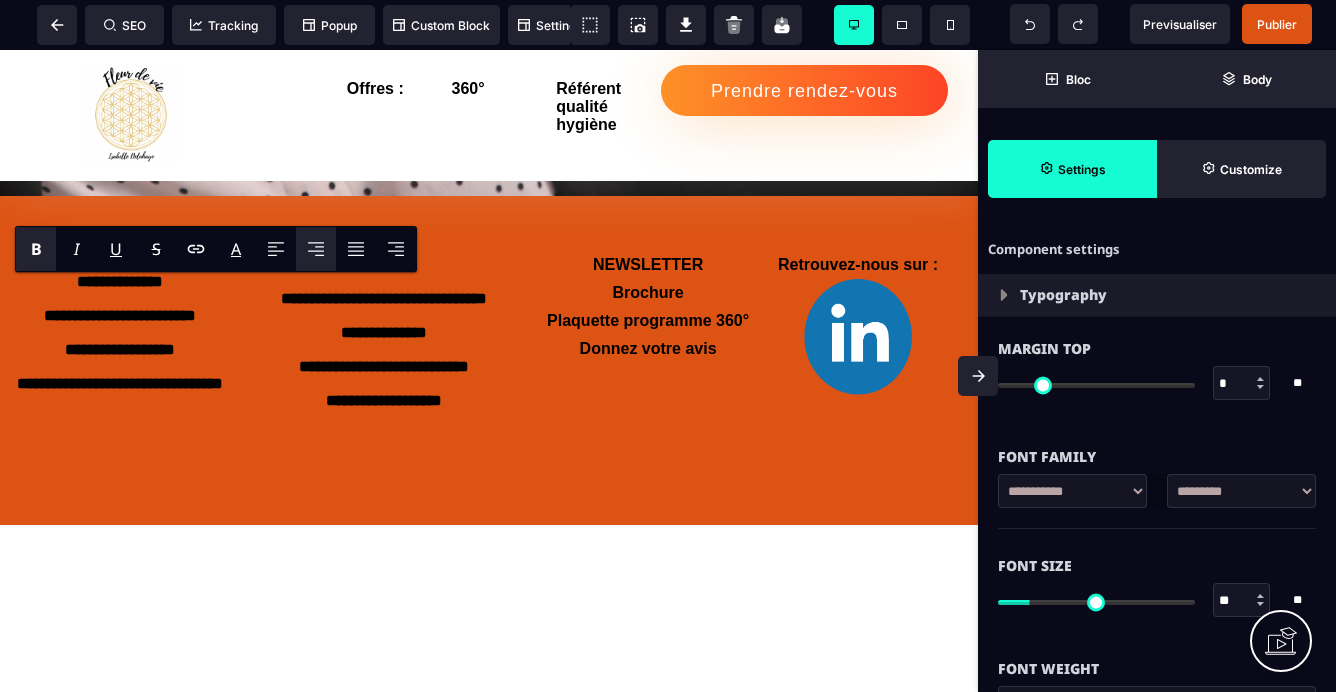 click on "Offres :
360°
Référent qualité hygiène
Prendre rendez-vous COACHING FORMATION CONSEIL
CERTIFICATION
HAS EVALUATION INTERNE MANAGEMENT DE TRANSITION BLOG COACHING INDIVIDUEL  COACHING DE COHESION D'EQUIPE
COACHING D'ORGANISATION
MANAGEMENT DE TRANSITION
ACCOMPAGNEMENT A LA CERTIFICATION HAS pour établissements sanitaires et médico-sociaux Coaching individuel Coaching individuel, gestion du stress et des émotions, leadership, prise de décision stratégique, prise de parole en public, accompagnement à la transition de carrière.    Coaching d'organisation Accompagnement dans les transformations internes en intégrant les dimensions émotionnelles, inconscientes et en révélant la conscience et l’intelligence de l’organisation pour qu’elle conçoive ses propres solutions et optimise sa performance. Coaching de cohésion d'équipe Management de transition   Accompagnement à l'évaluation interne Accompagnement à la certification HAS [LAST] QUI SUIS JE ? Prendez rendez-vous NEWSLETTER" at bounding box center [489, -1181] 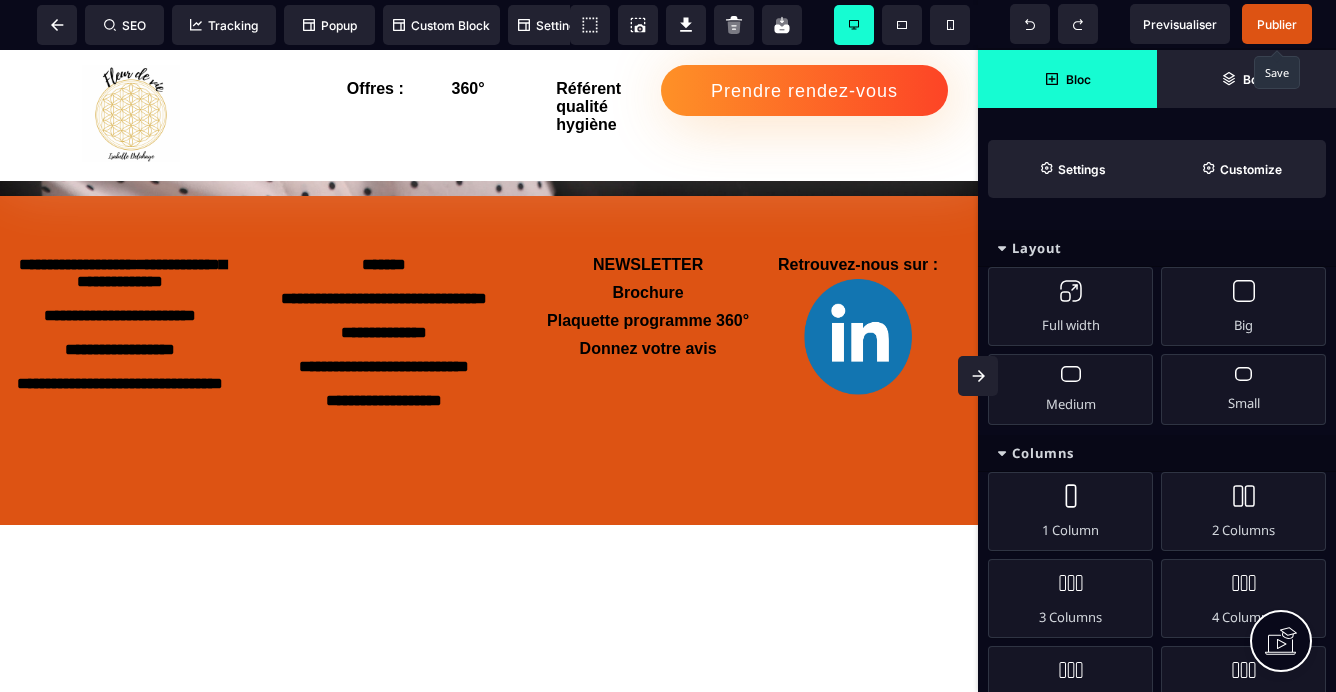 click on "Publier" at bounding box center (1277, 24) 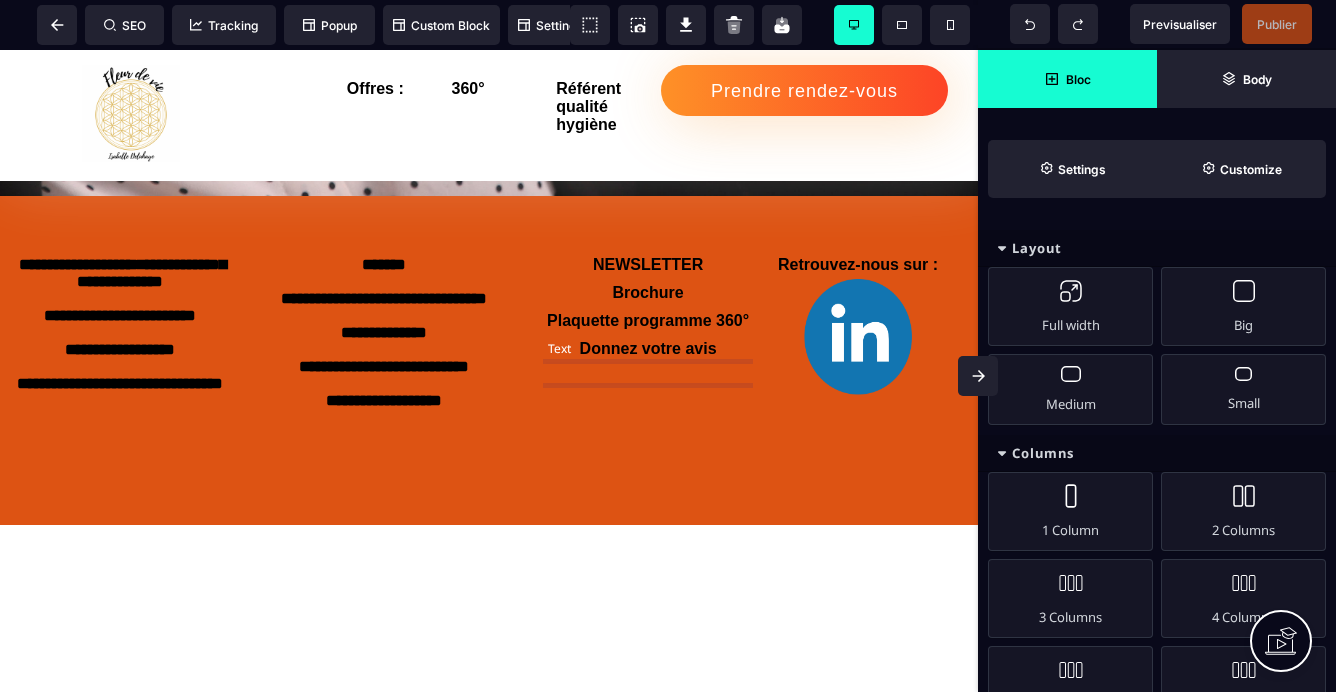 click on "Donnez votre avis" at bounding box center (648, 349) 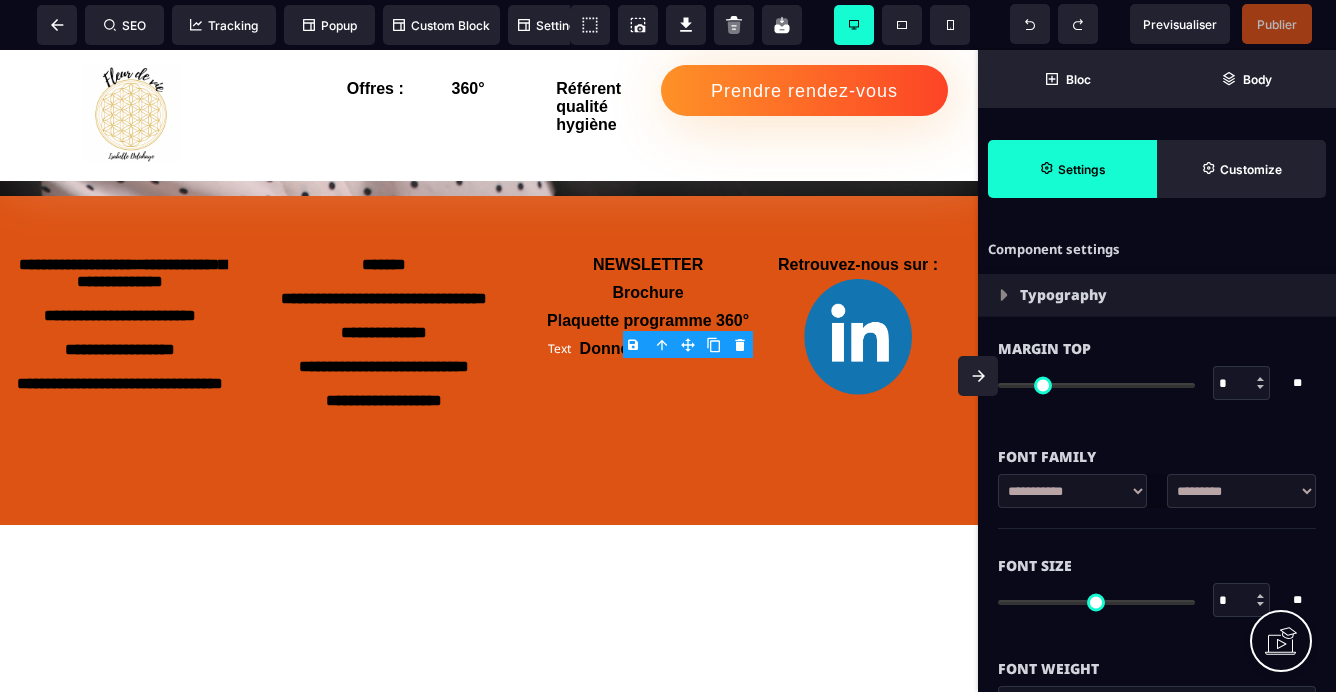 type on "*" 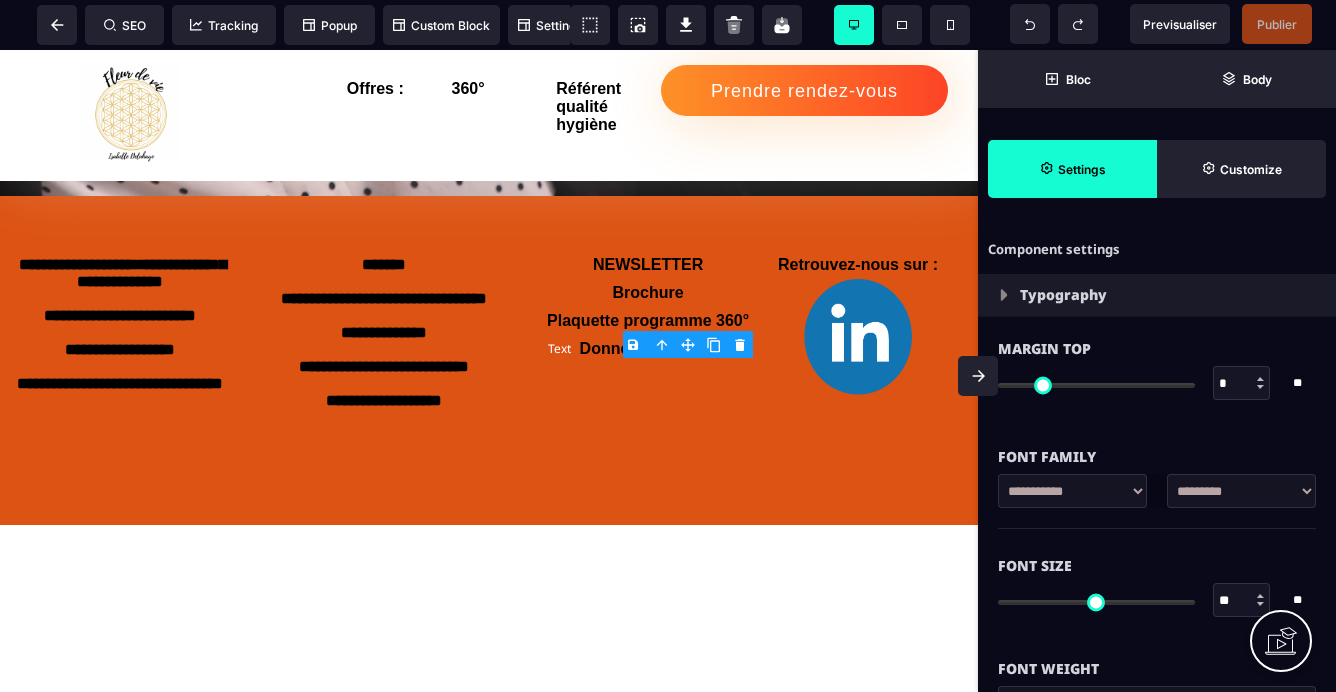 type on "*" 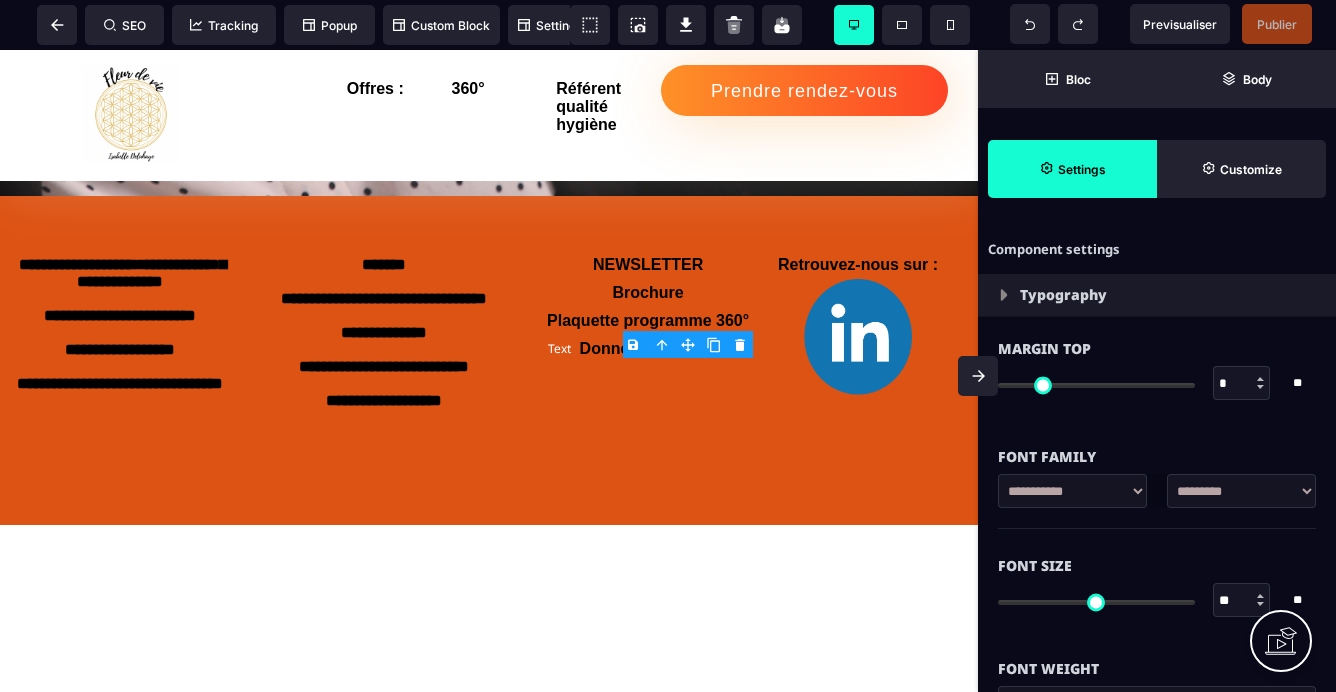 type on "*" 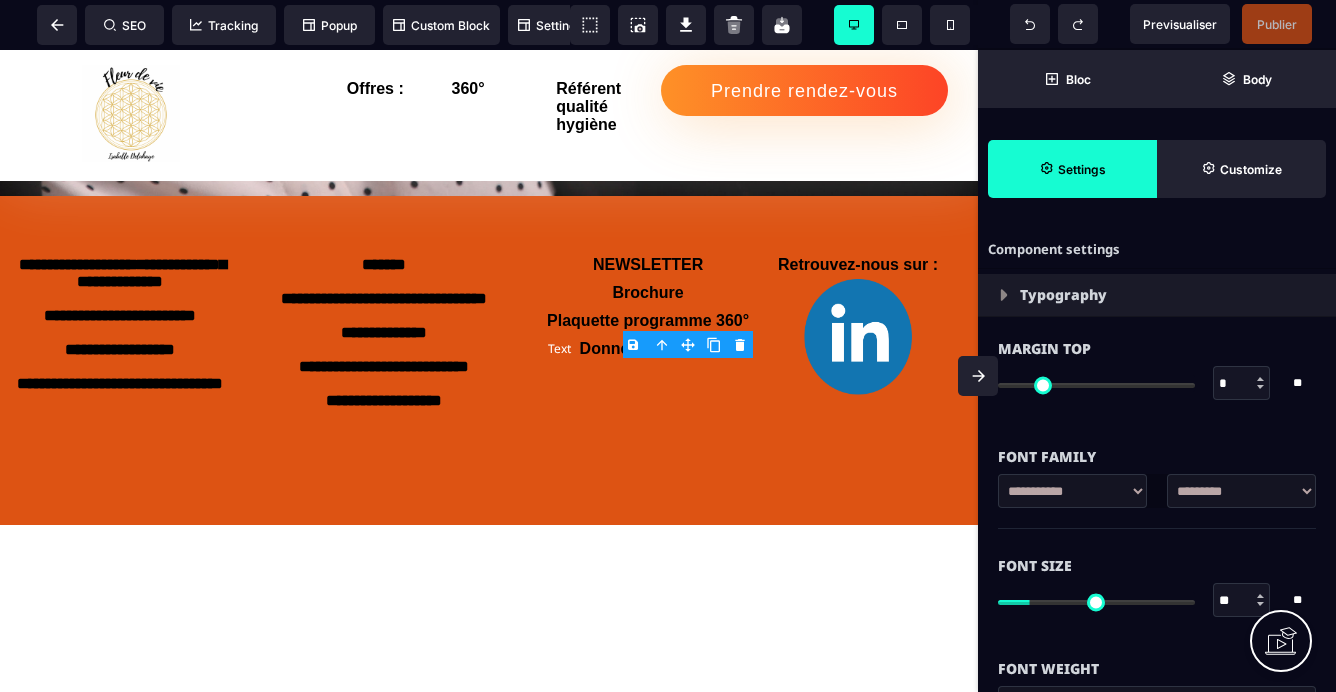 click on "Donnez votre avis" at bounding box center [648, 349] 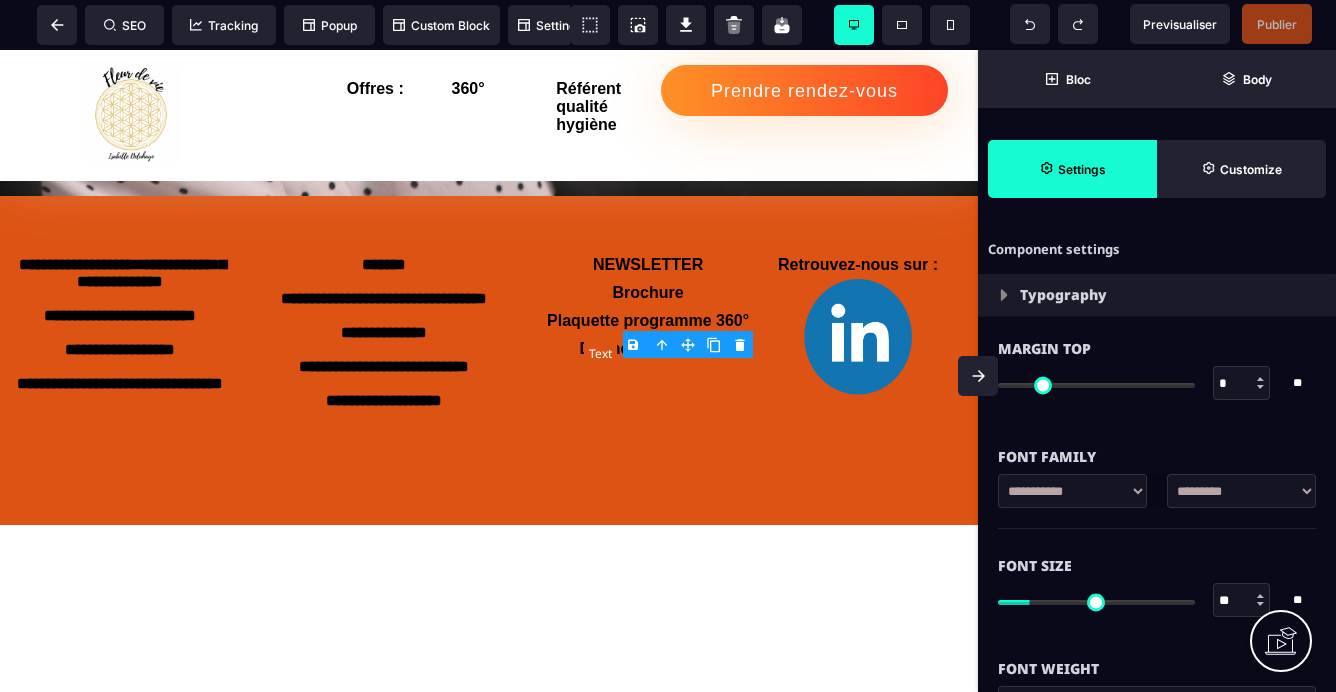 click on "Donnez votre avis" at bounding box center (648, 348) 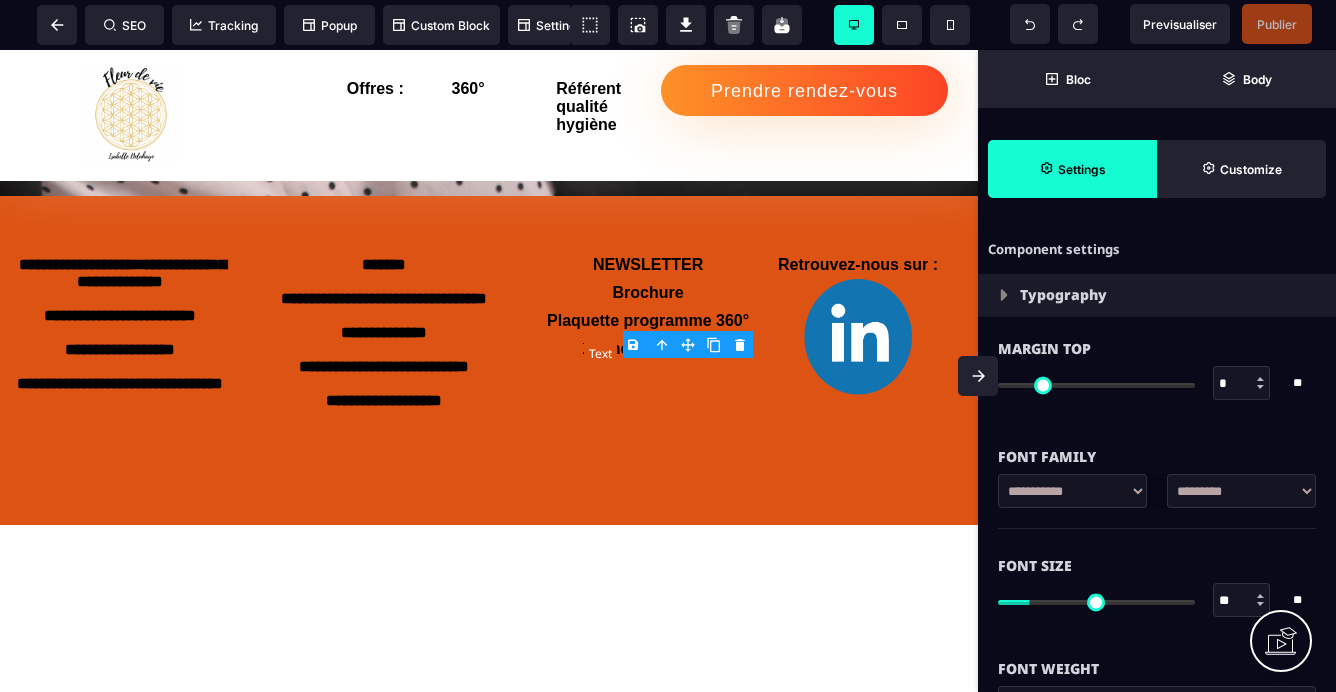 select on "***" 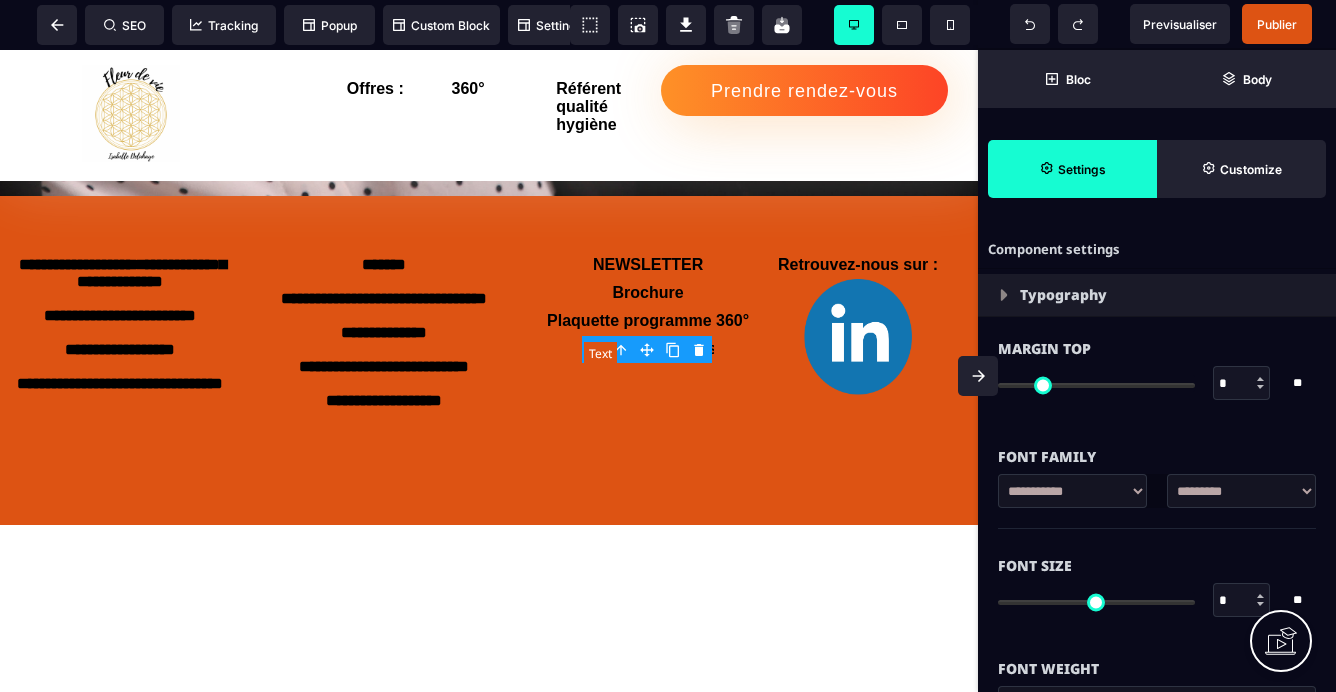 click on "Donnez votre avis" at bounding box center [648, 348] 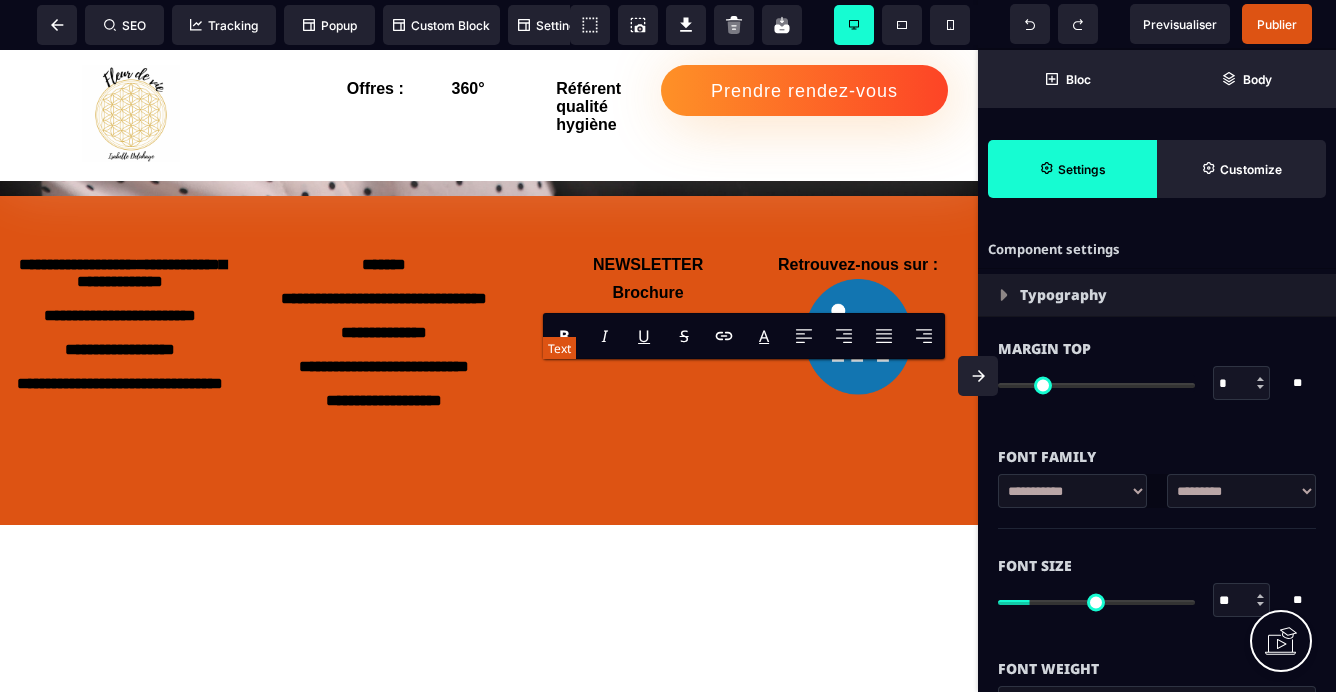 click on "**********" at bounding box center [648, 348] 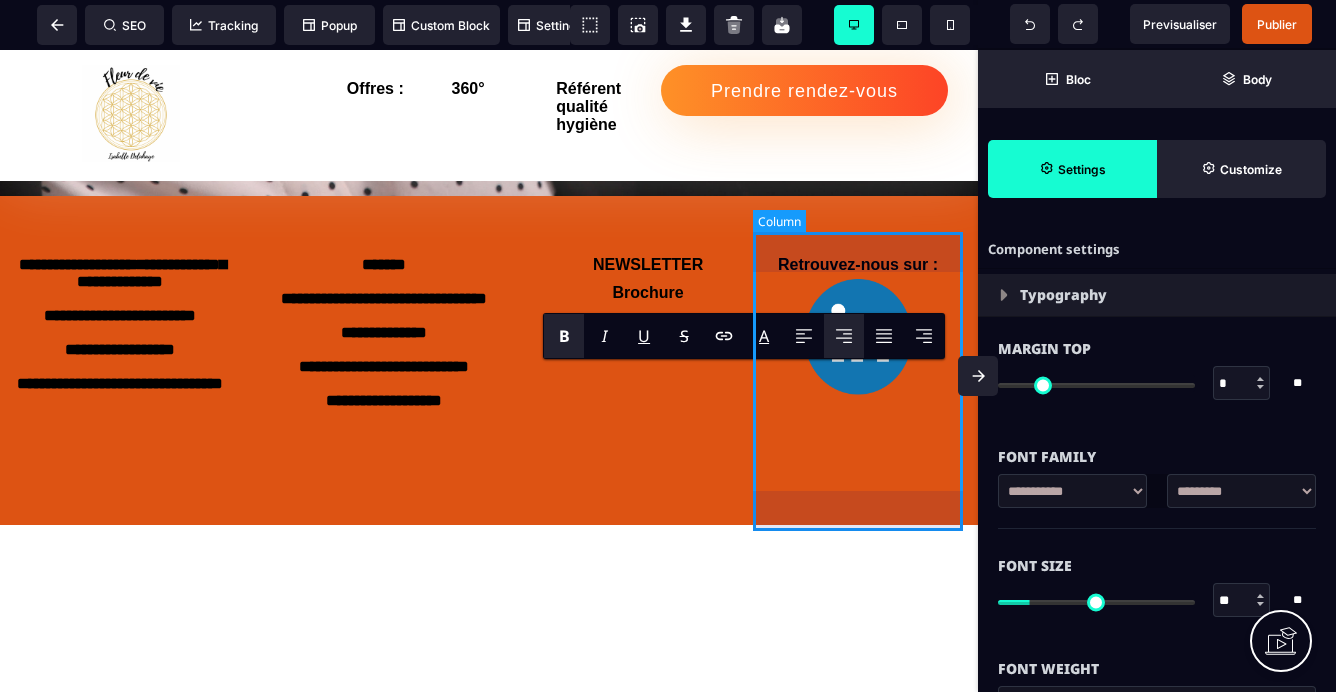 type 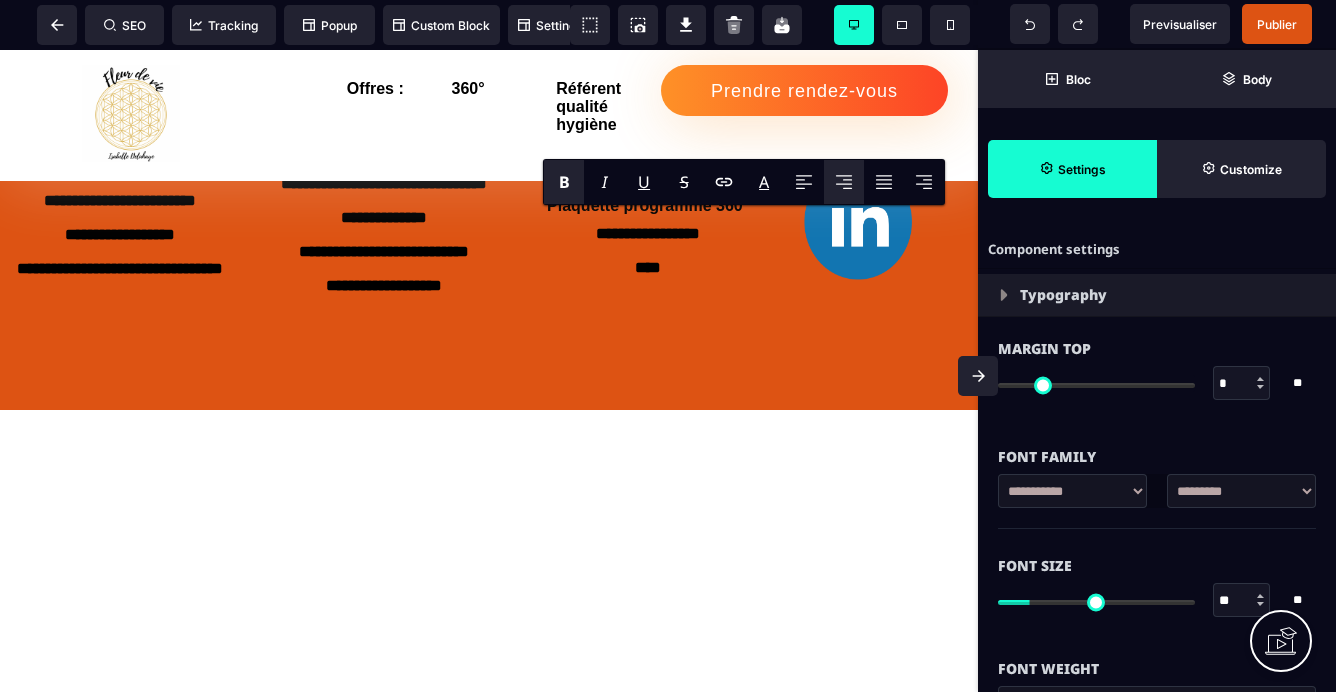 scroll, scrollTop: 3563, scrollLeft: 0, axis: vertical 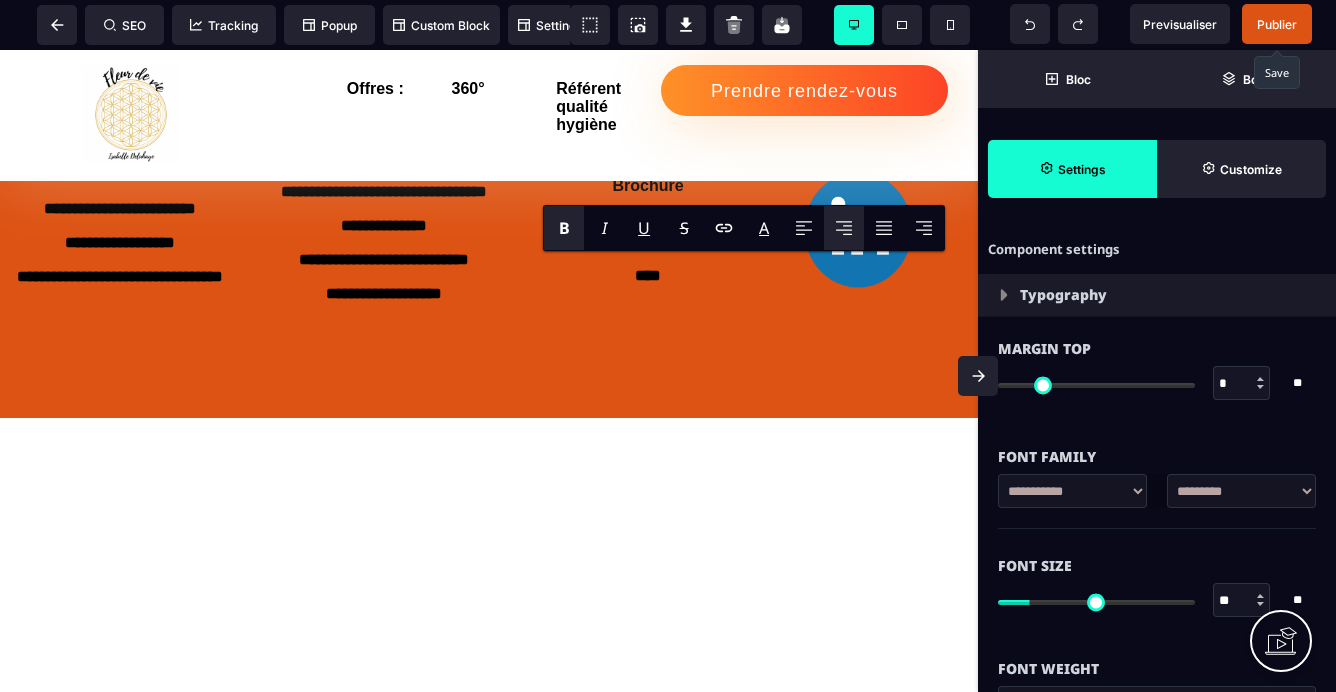 click on "Publier" at bounding box center [1277, 24] 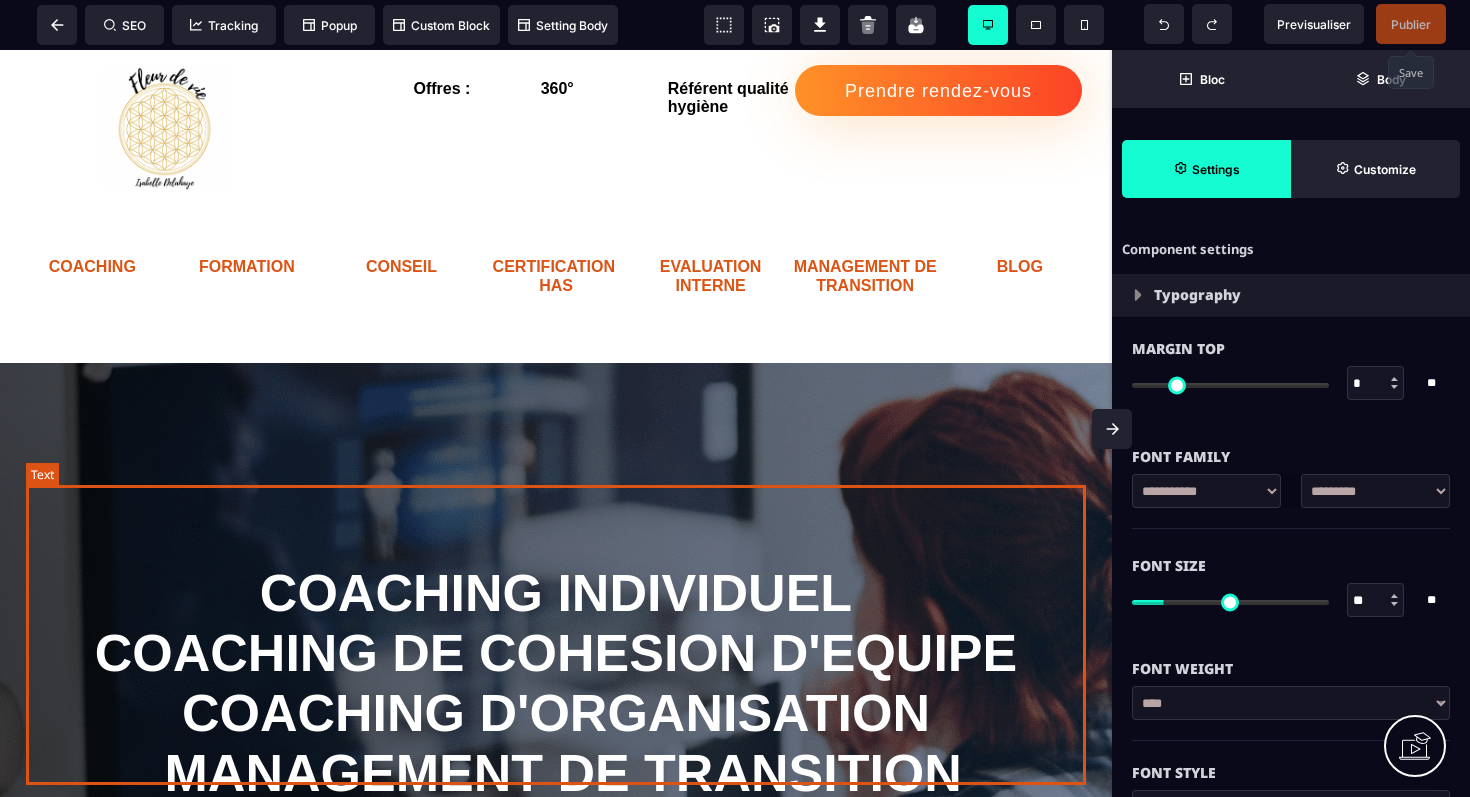 scroll, scrollTop: 0, scrollLeft: 0, axis: both 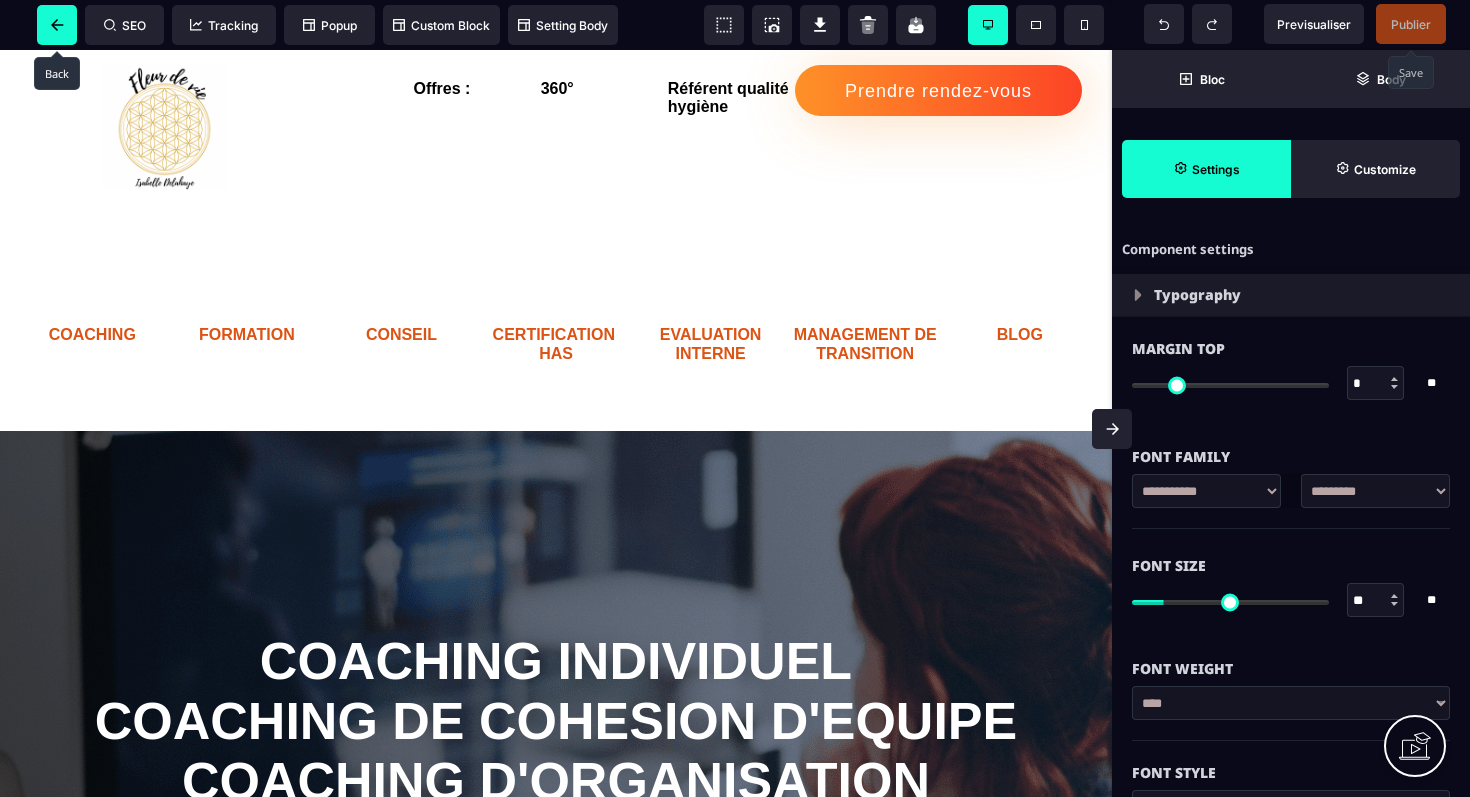 click 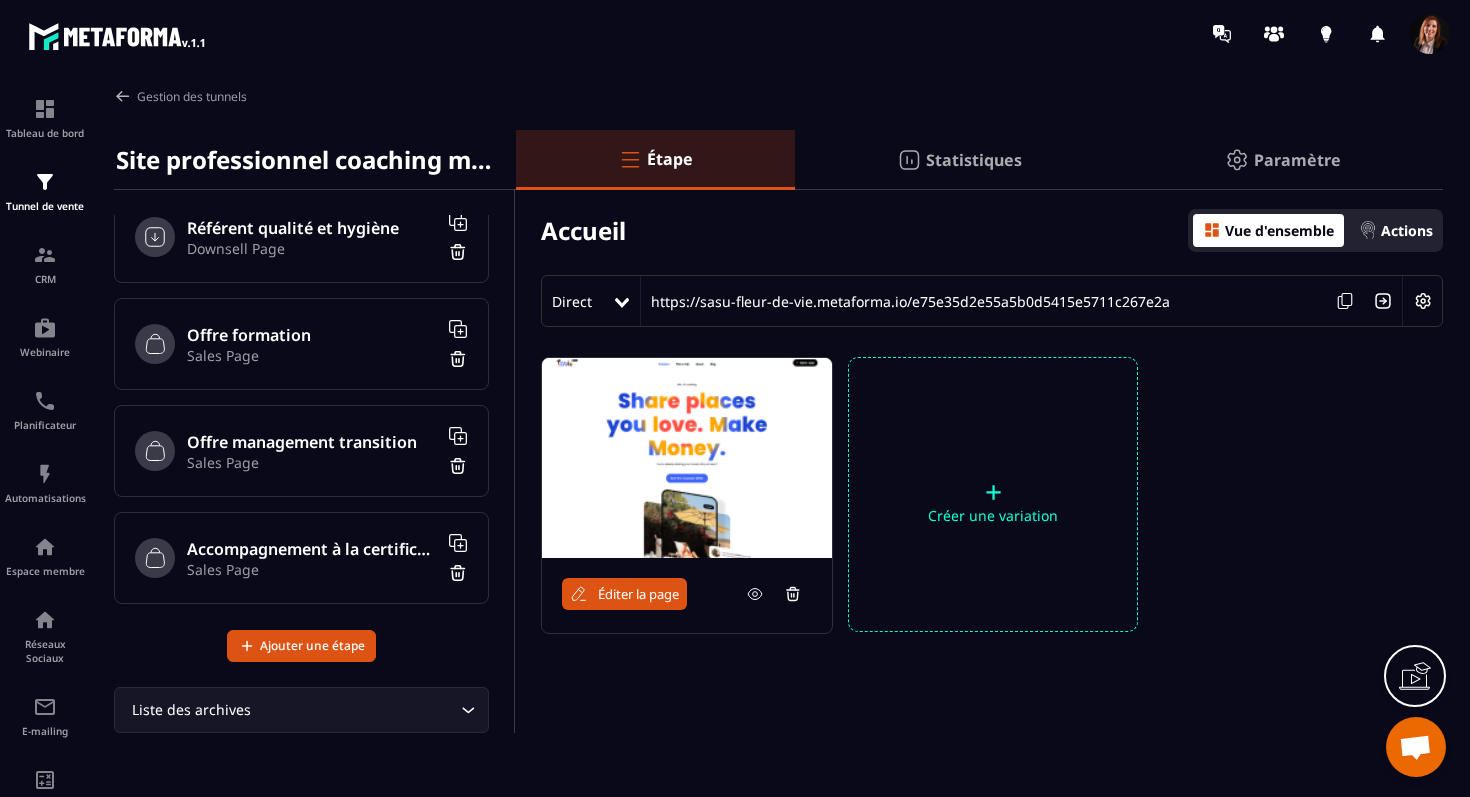 scroll, scrollTop: 244, scrollLeft: 0, axis: vertical 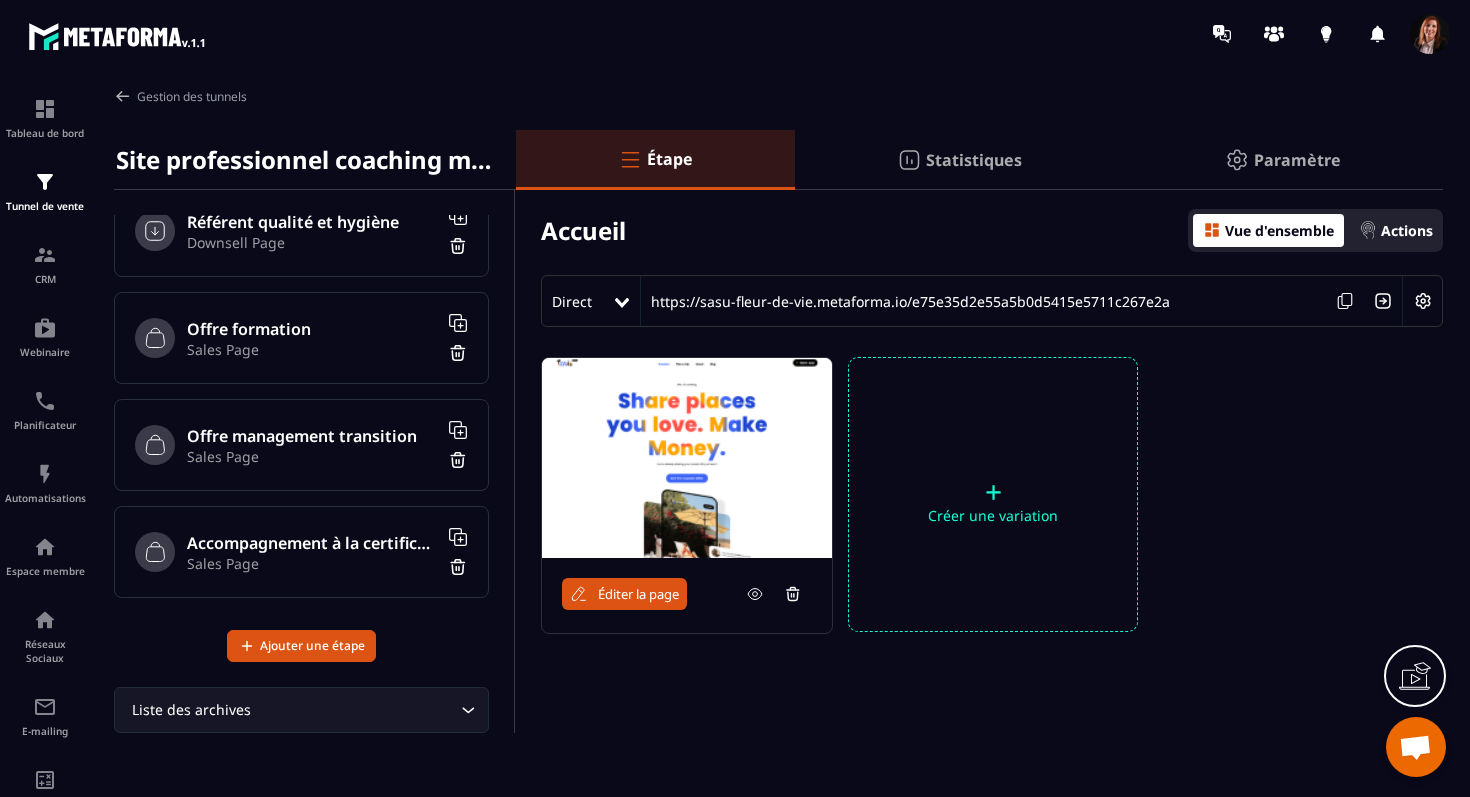 click on "Offre formation" at bounding box center [312, 329] 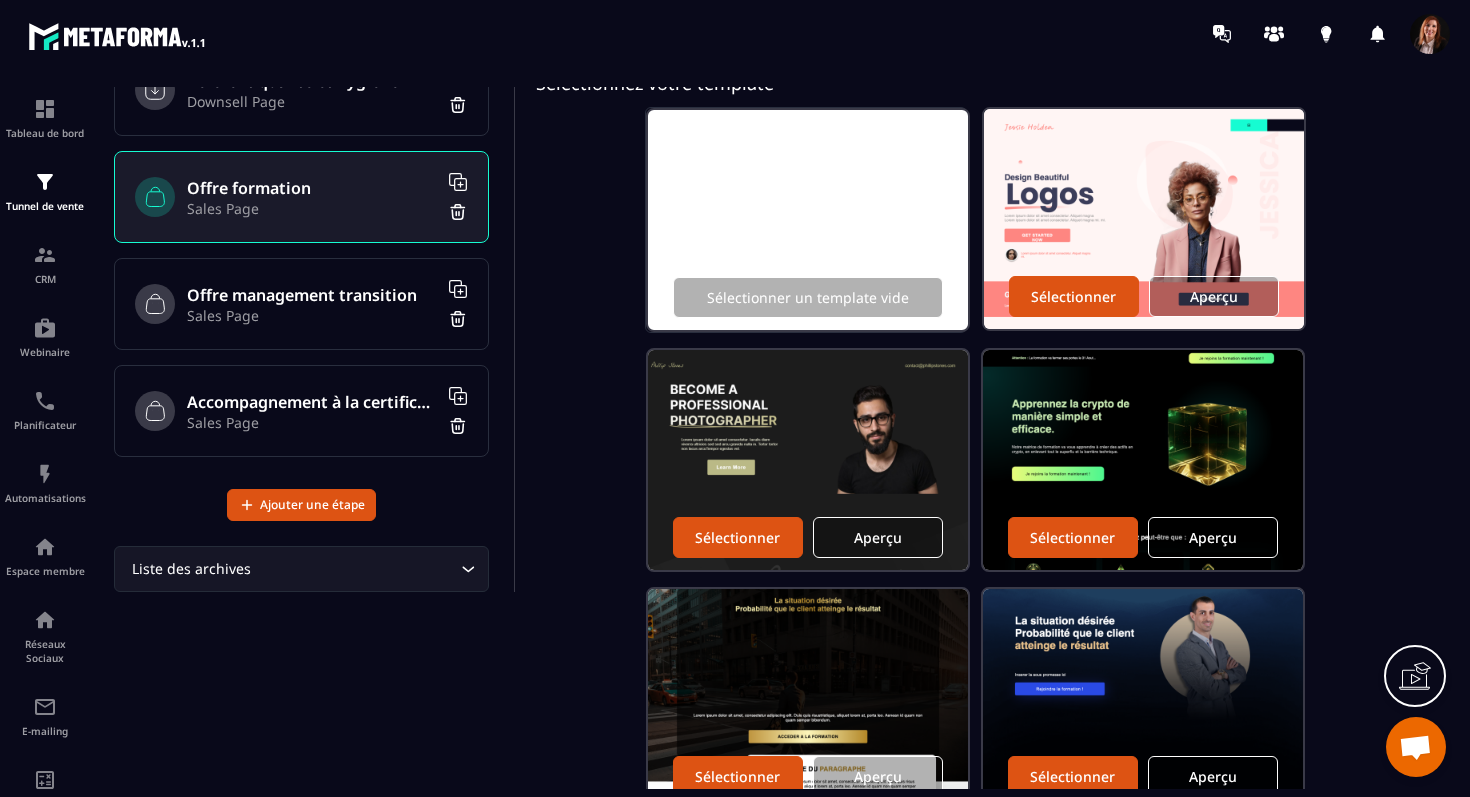 scroll, scrollTop: 169, scrollLeft: 0, axis: vertical 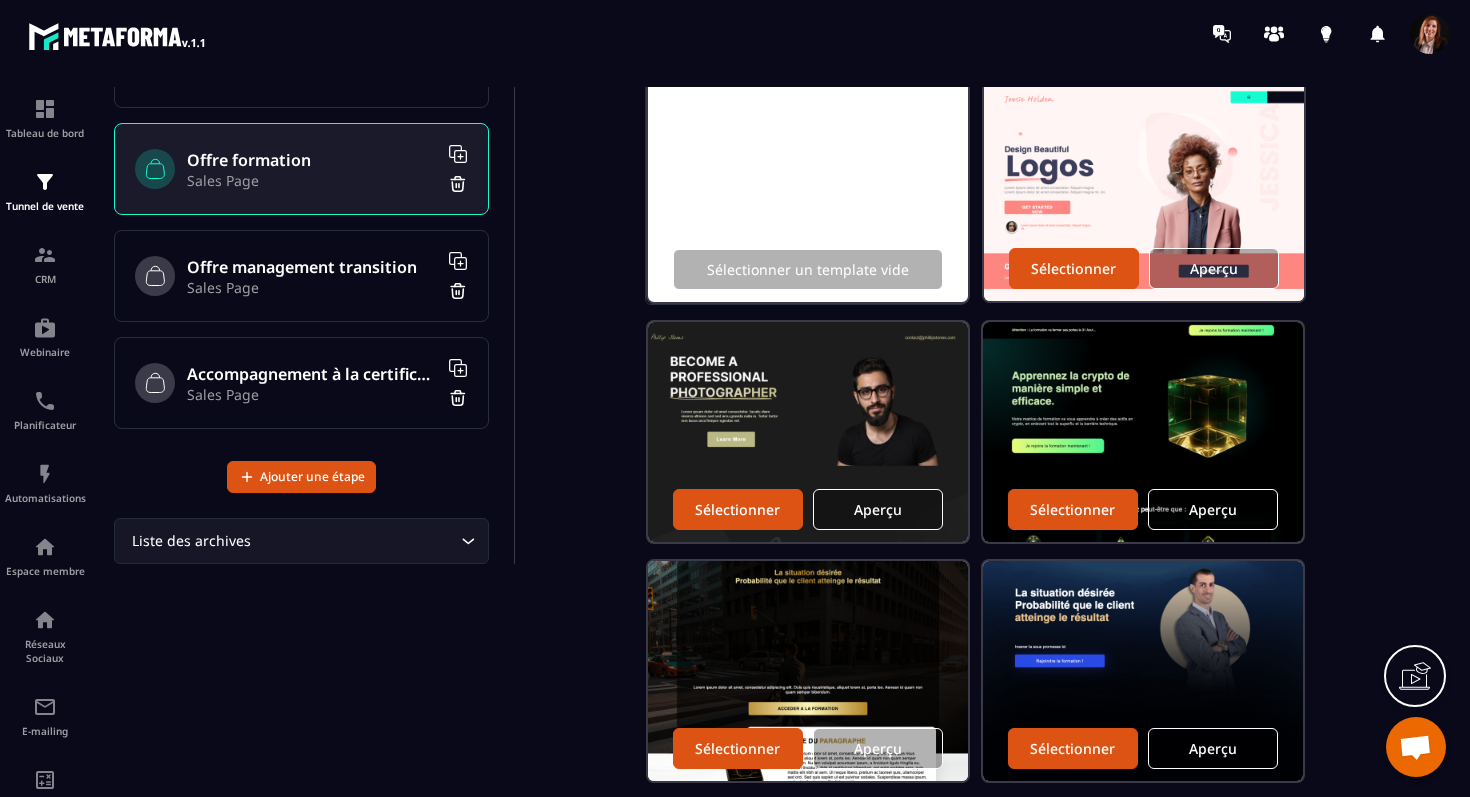 click on "Aperçu" at bounding box center (1213, 748) 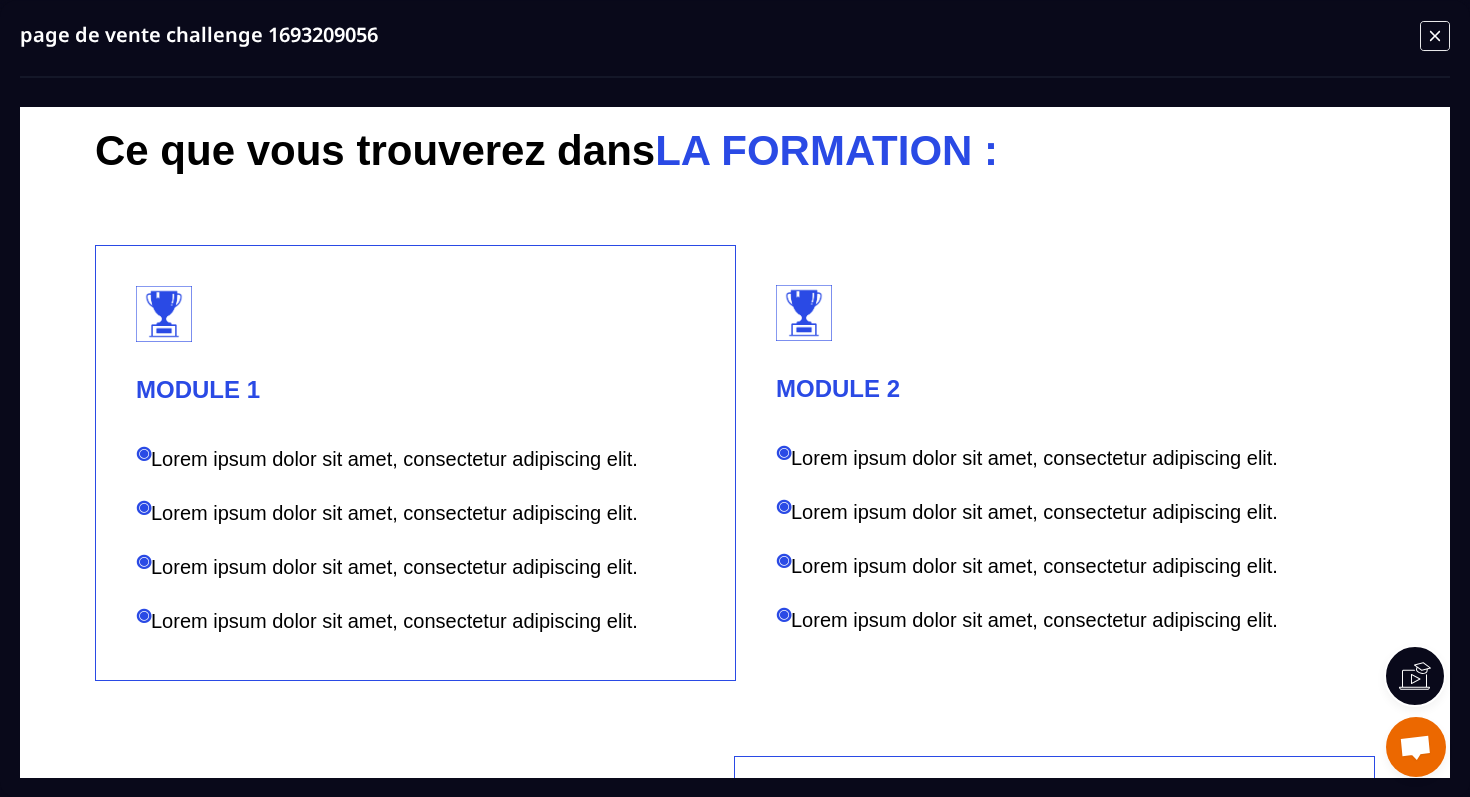 scroll, scrollTop: 4796, scrollLeft: 0, axis: vertical 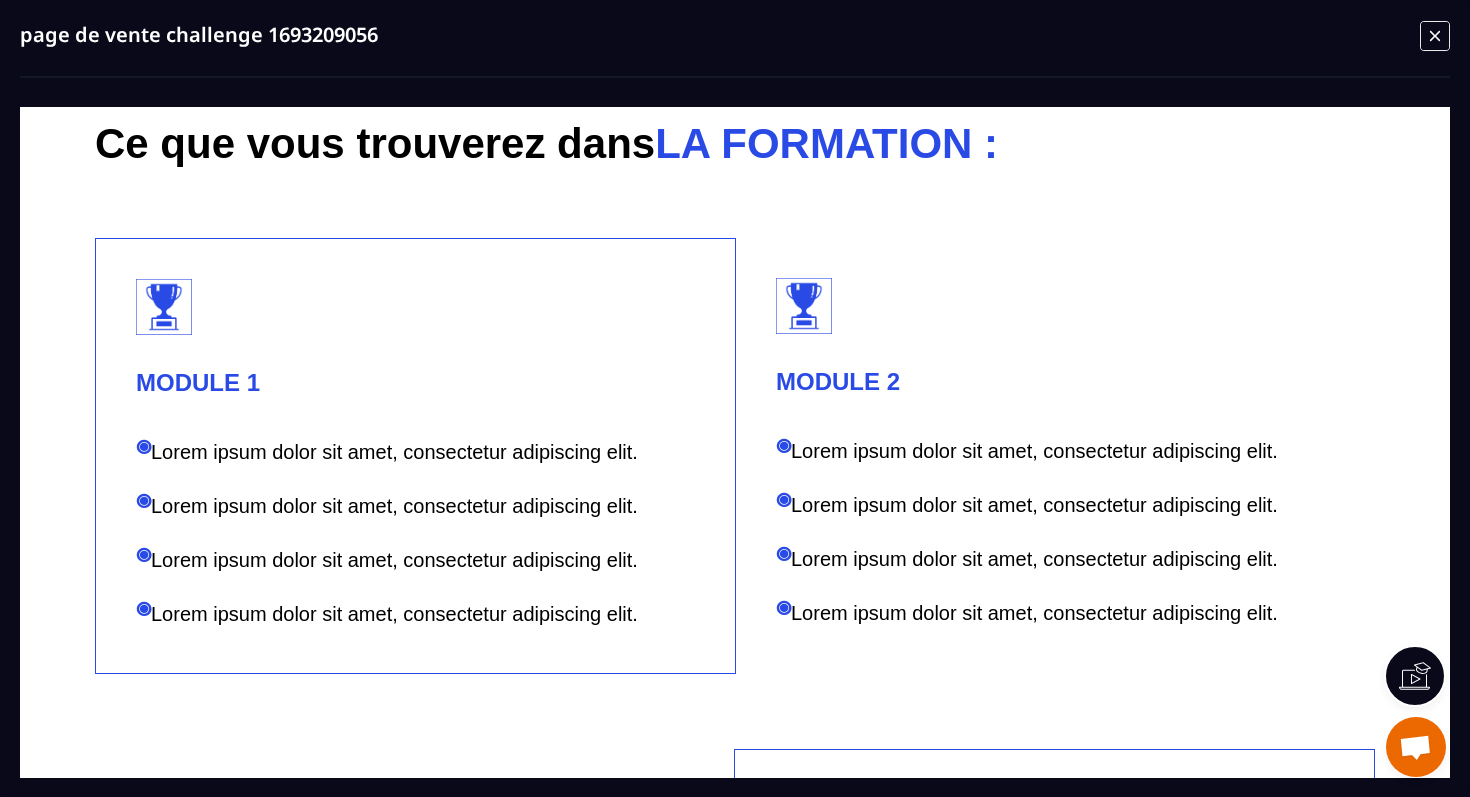 click on "Ce que vous trouverez dans  LA FORMATION :" at bounding box center [735, 144] 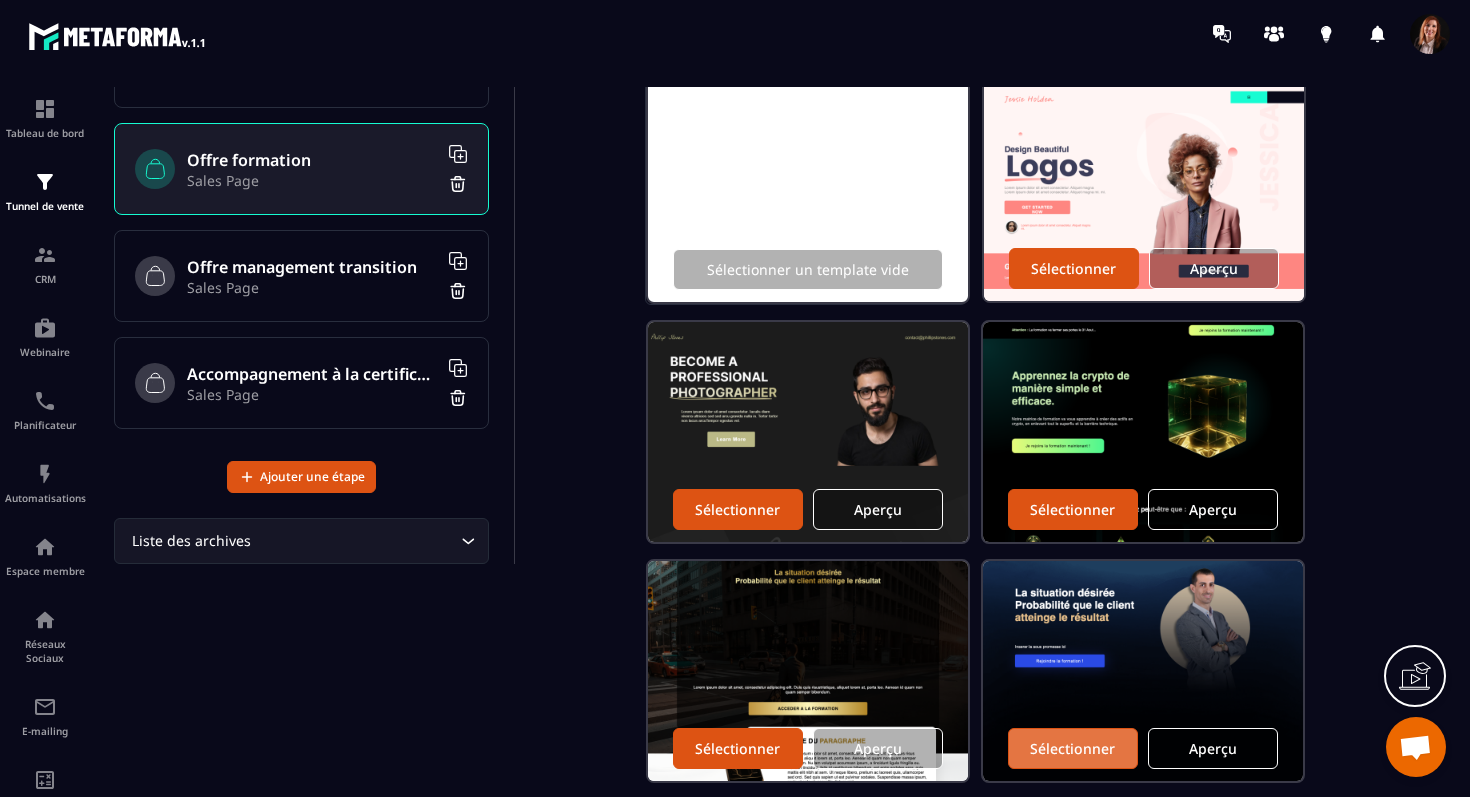 click on "Sélectionner" at bounding box center (1072, 748) 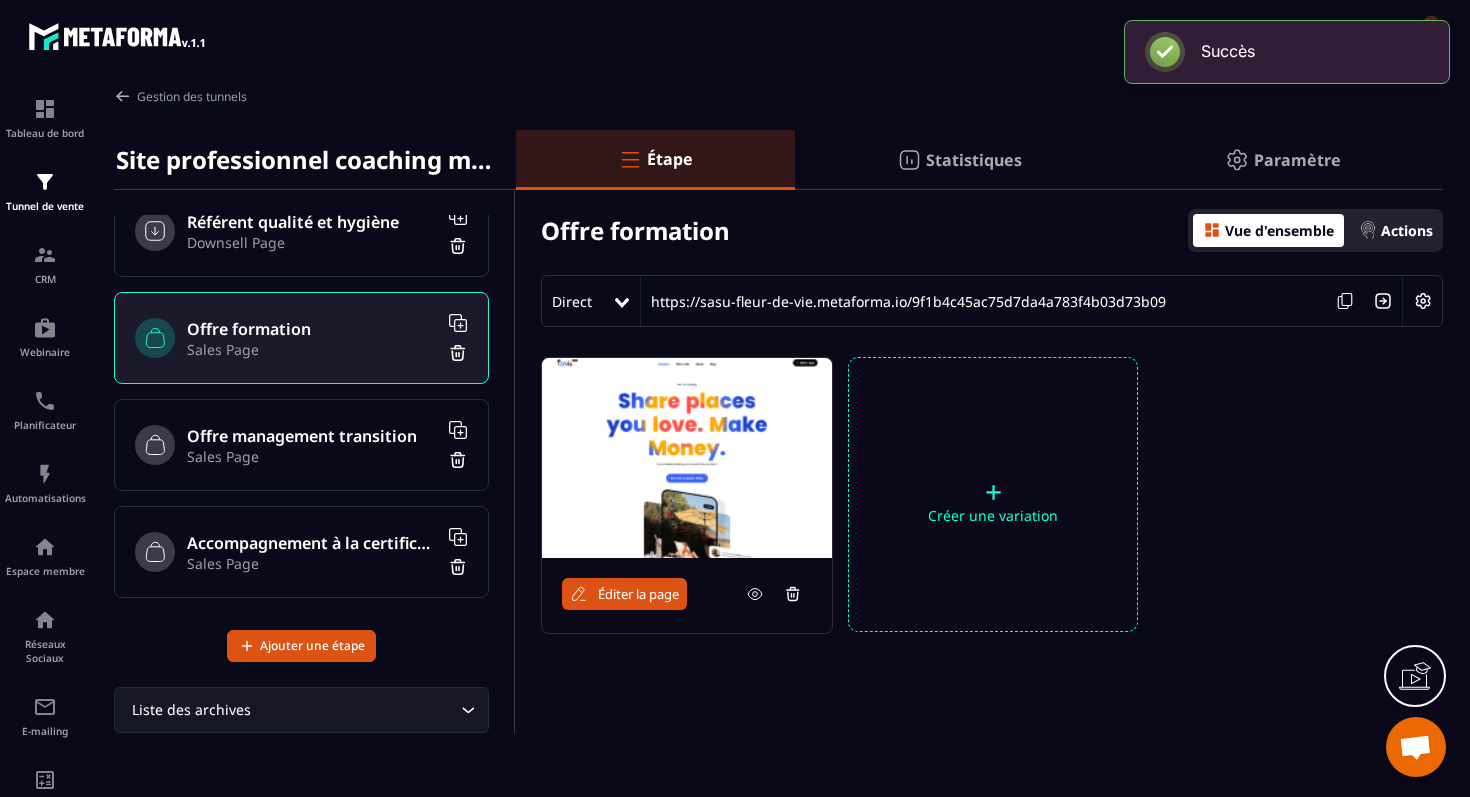click on "Éditer la page" at bounding box center (638, 594) 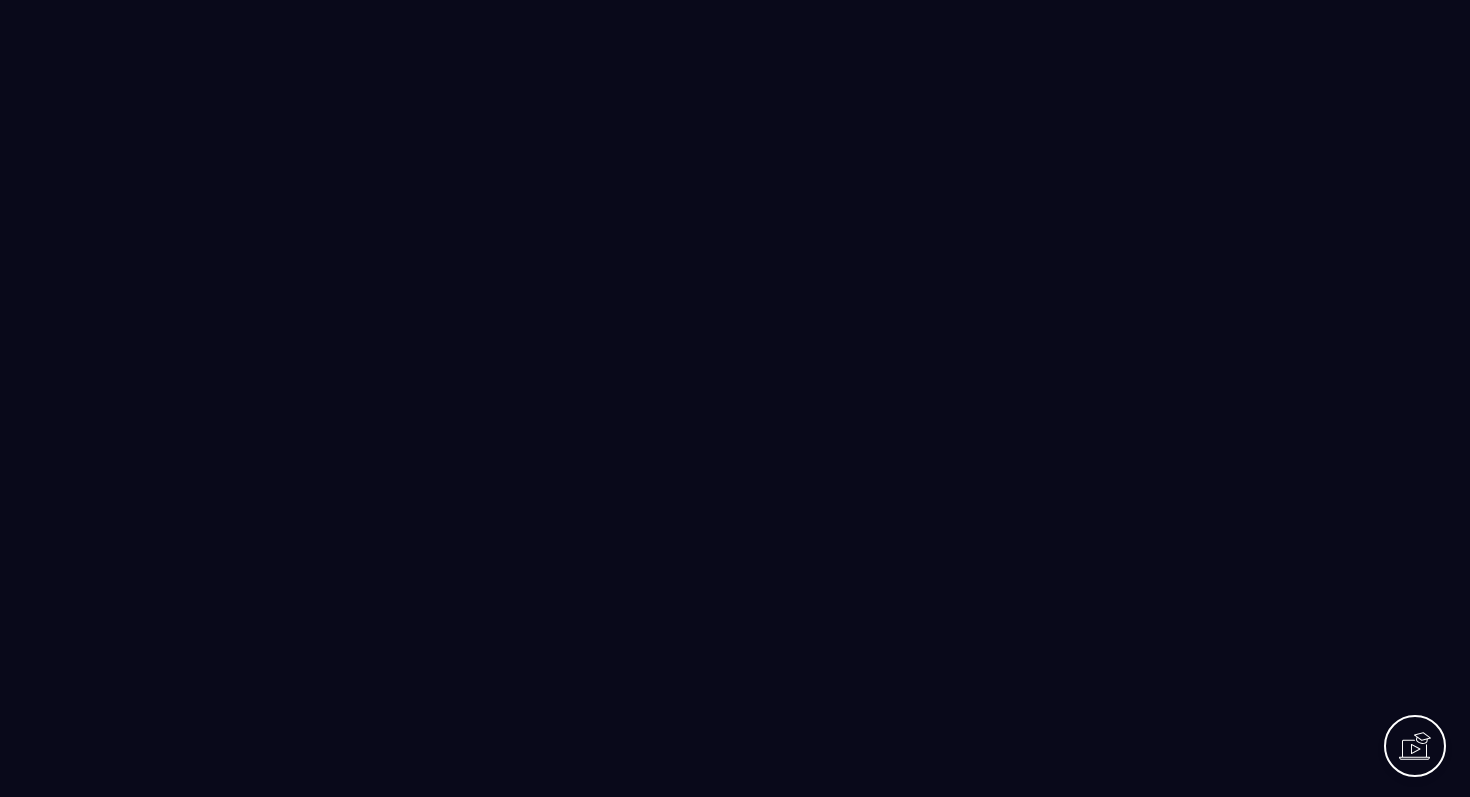 scroll, scrollTop: 0, scrollLeft: 0, axis: both 